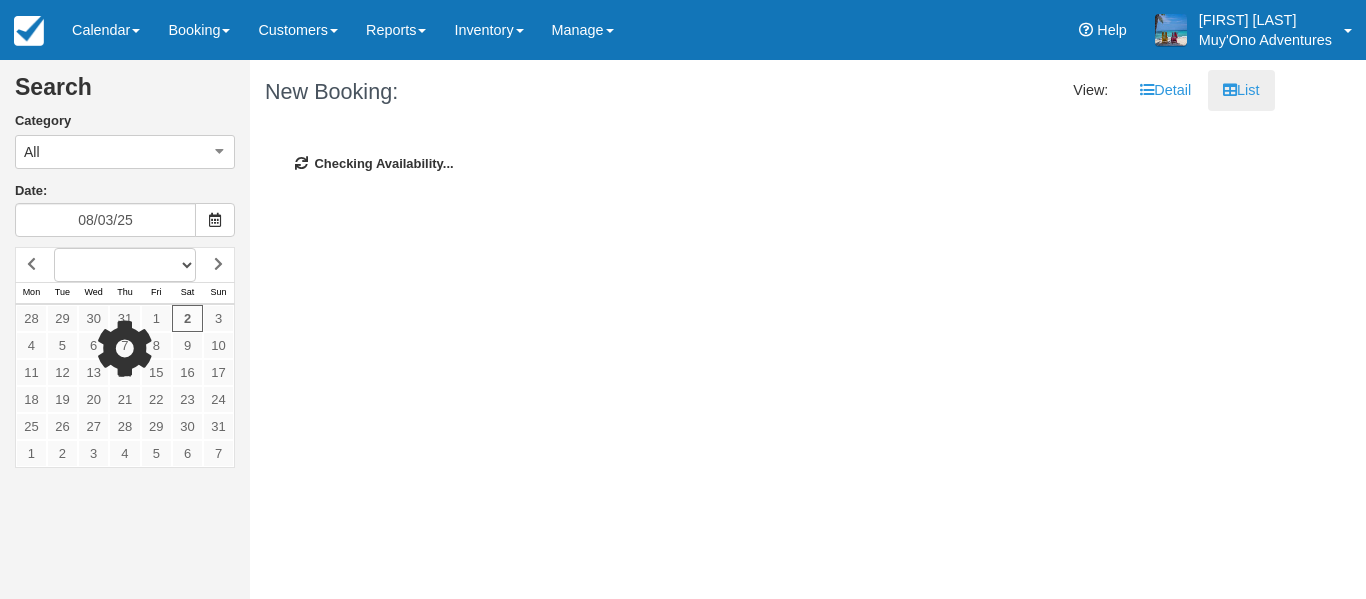 select 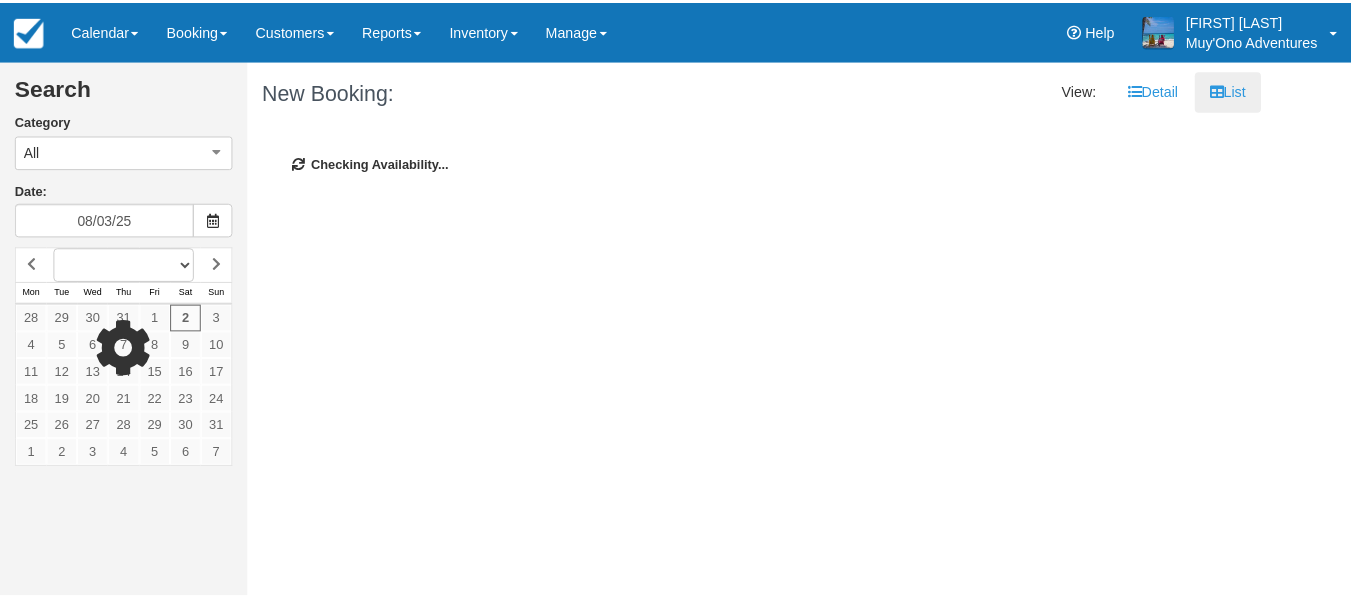 scroll, scrollTop: 0, scrollLeft: 0, axis: both 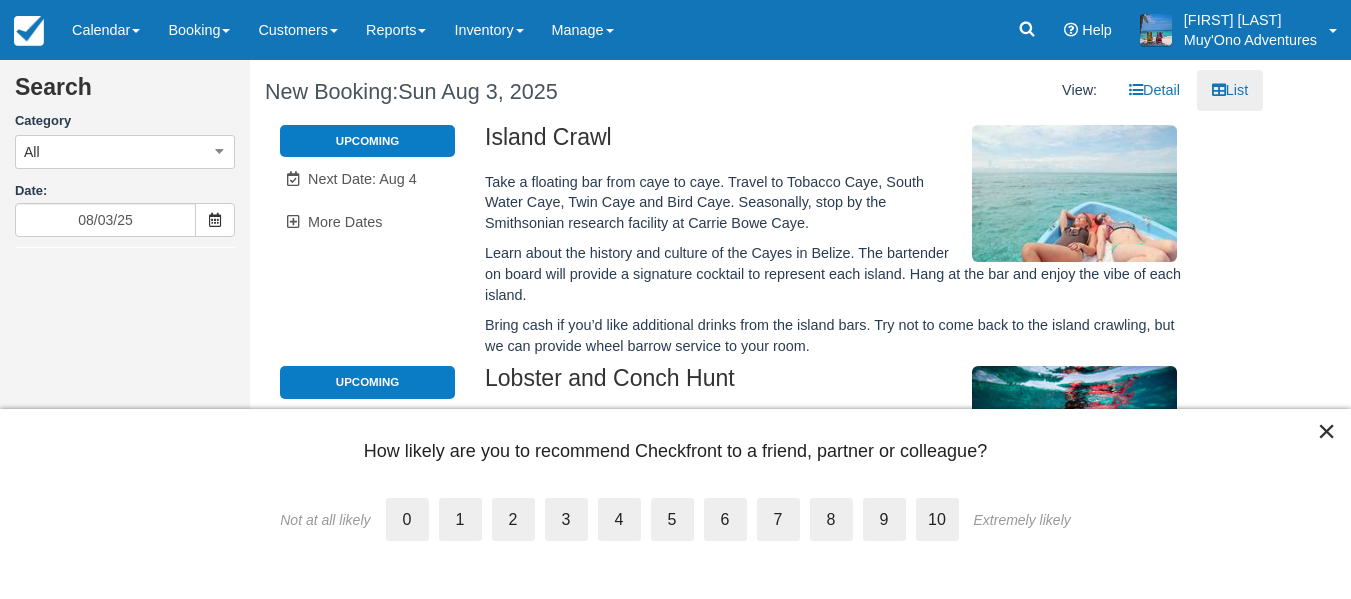 click on "× How likely are you to recommend Checkfront to a friend, partner or colleague? Not at all likely 0 1 2 3 4 5 6 7 8 9 10 Extremely likely Please tell us why you gave this rating: Submit" at bounding box center [675, 504] 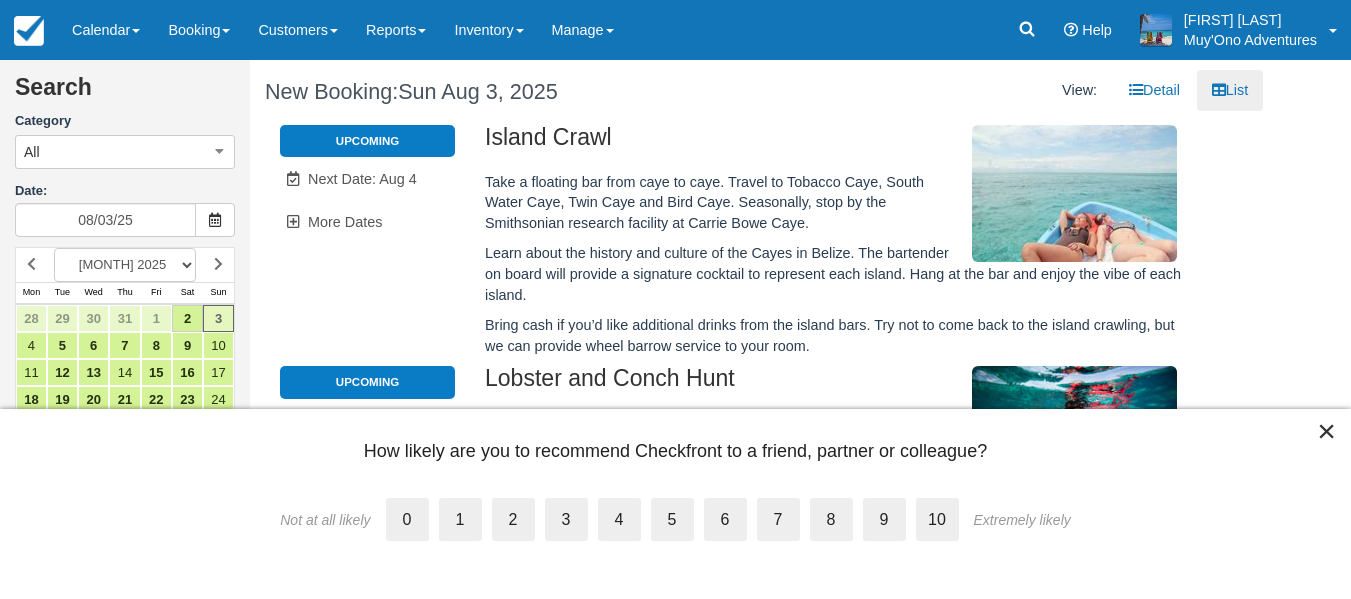 click on "×" at bounding box center [1326, 431] 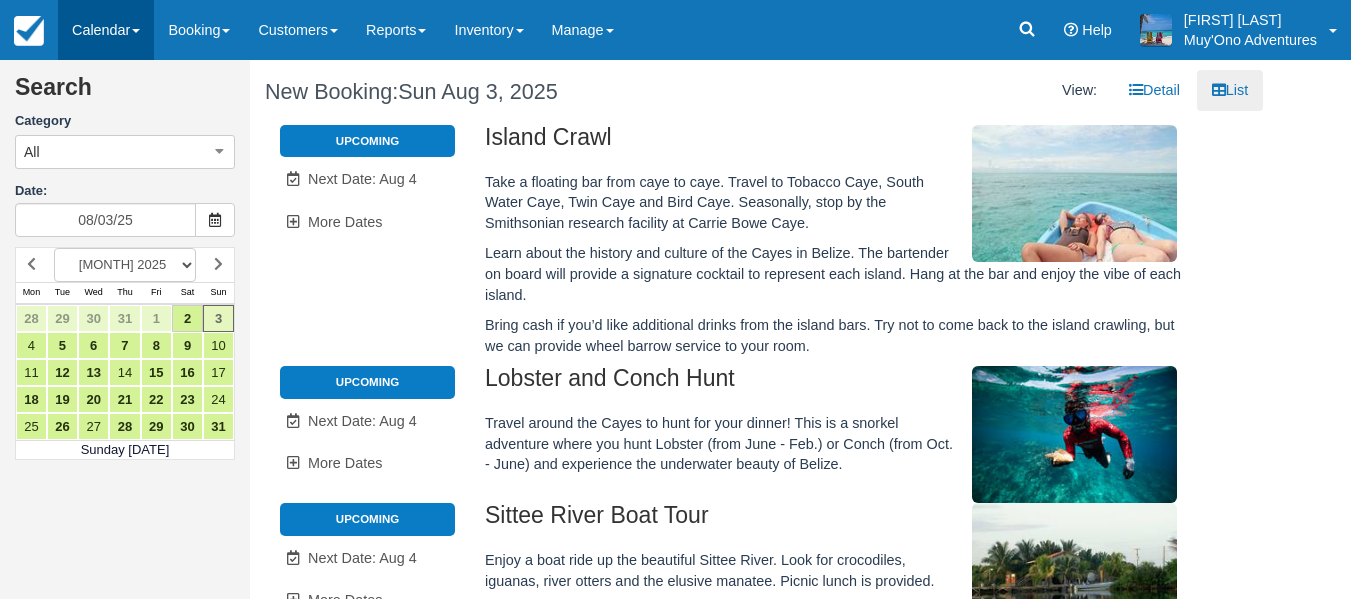 click on "Calendar" at bounding box center (106, 30) 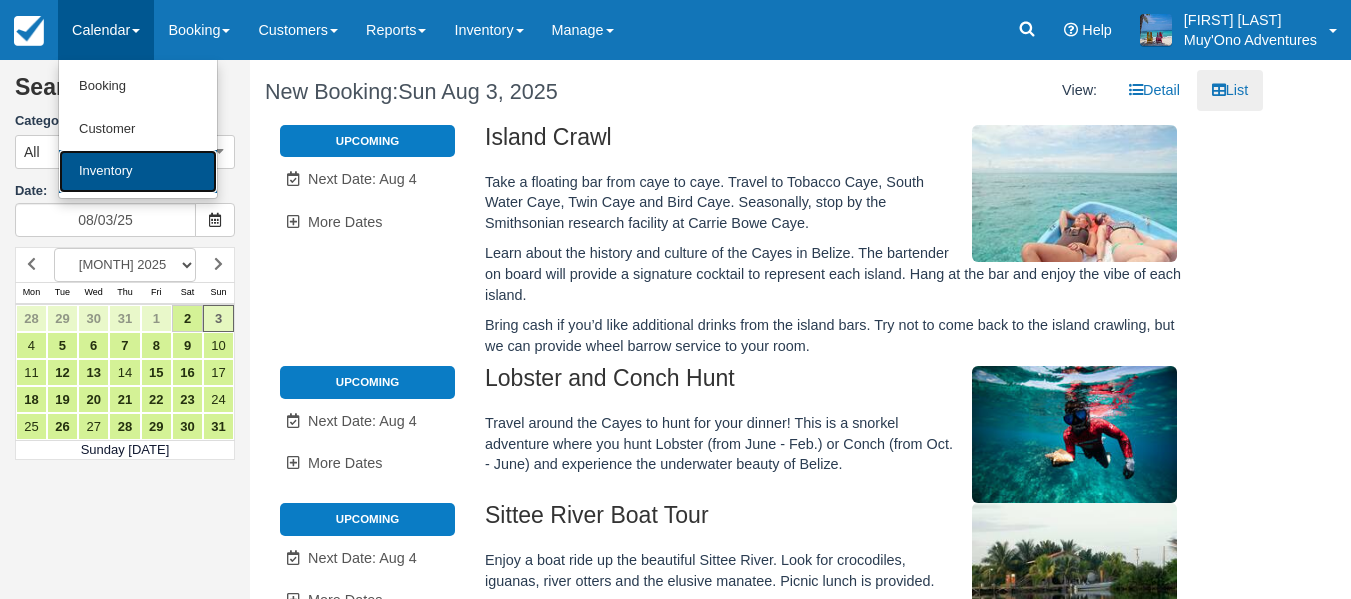 click on "Inventory" at bounding box center (138, 171) 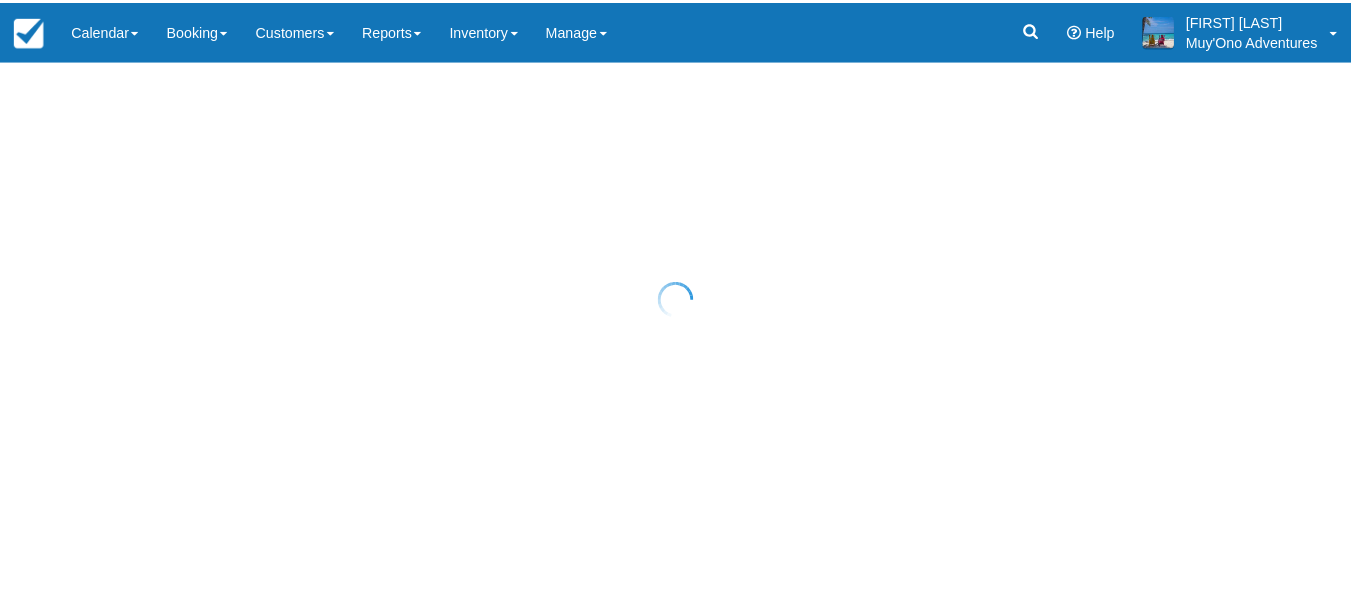 scroll, scrollTop: 0, scrollLeft: 0, axis: both 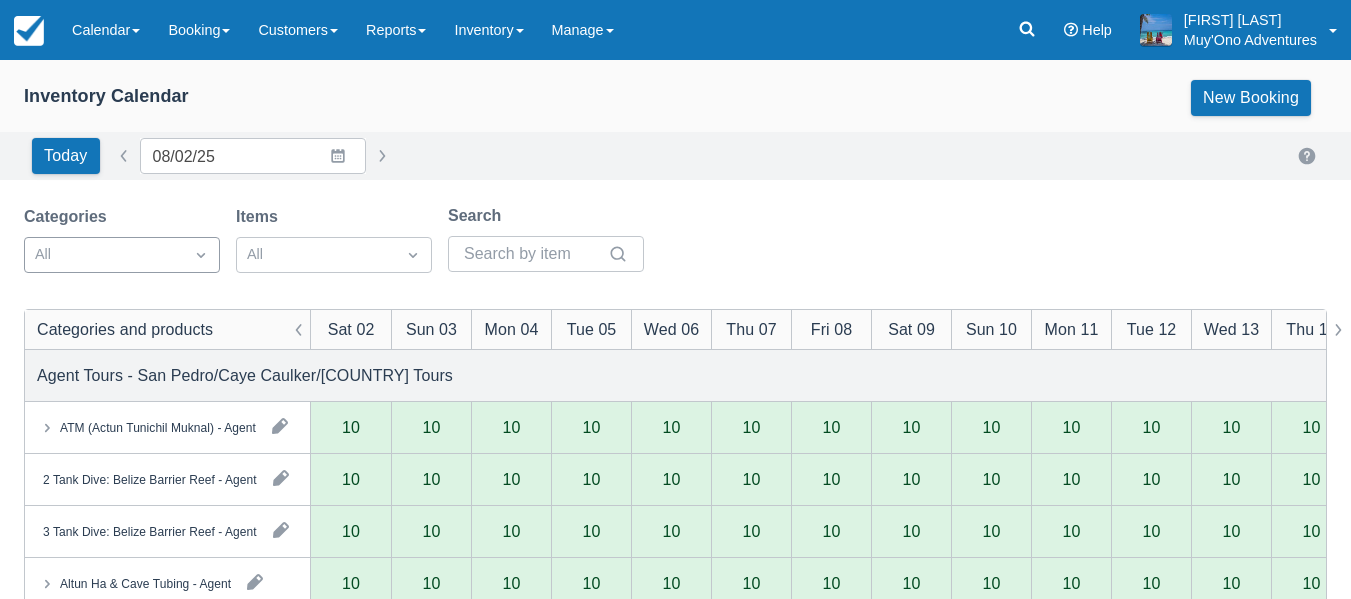 click on "All" at bounding box center [104, 255] 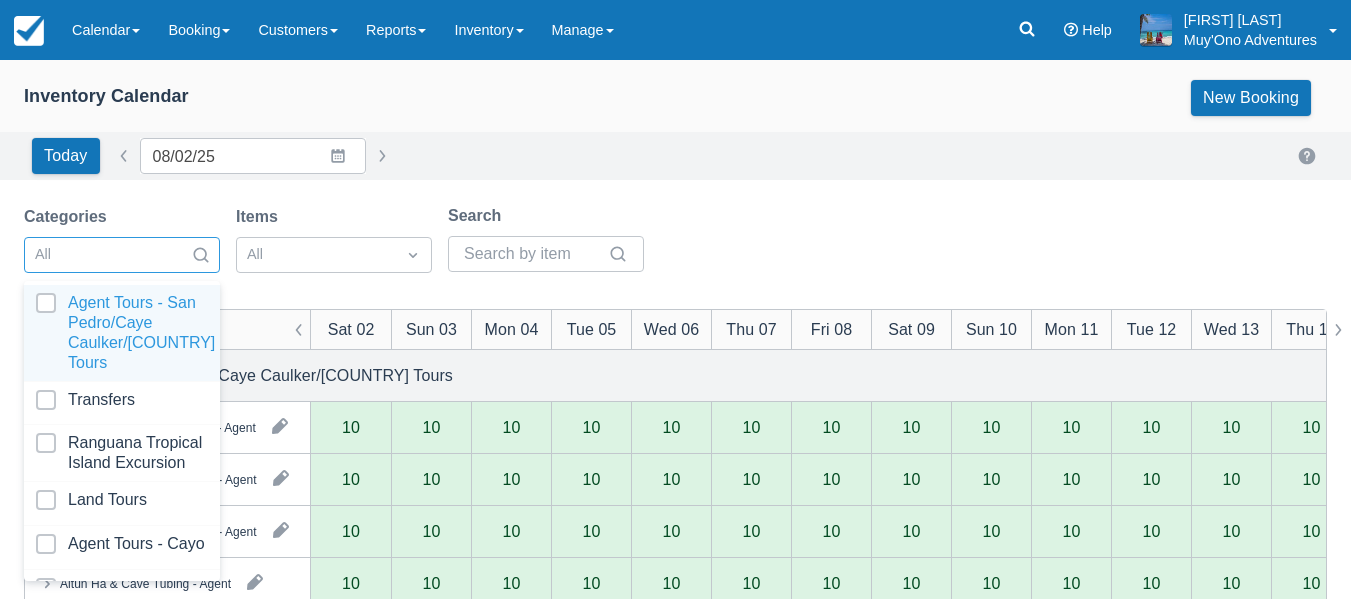 click 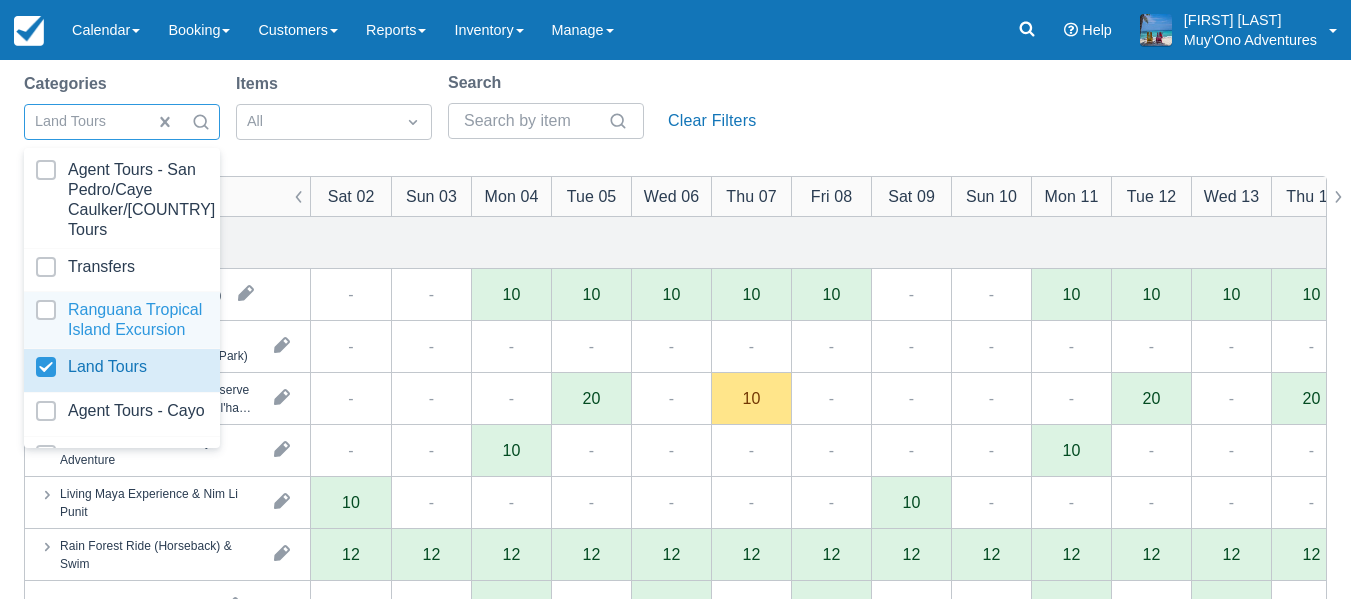 scroll, scrollTop: 167, scrollLeft: 0, axis: vertical 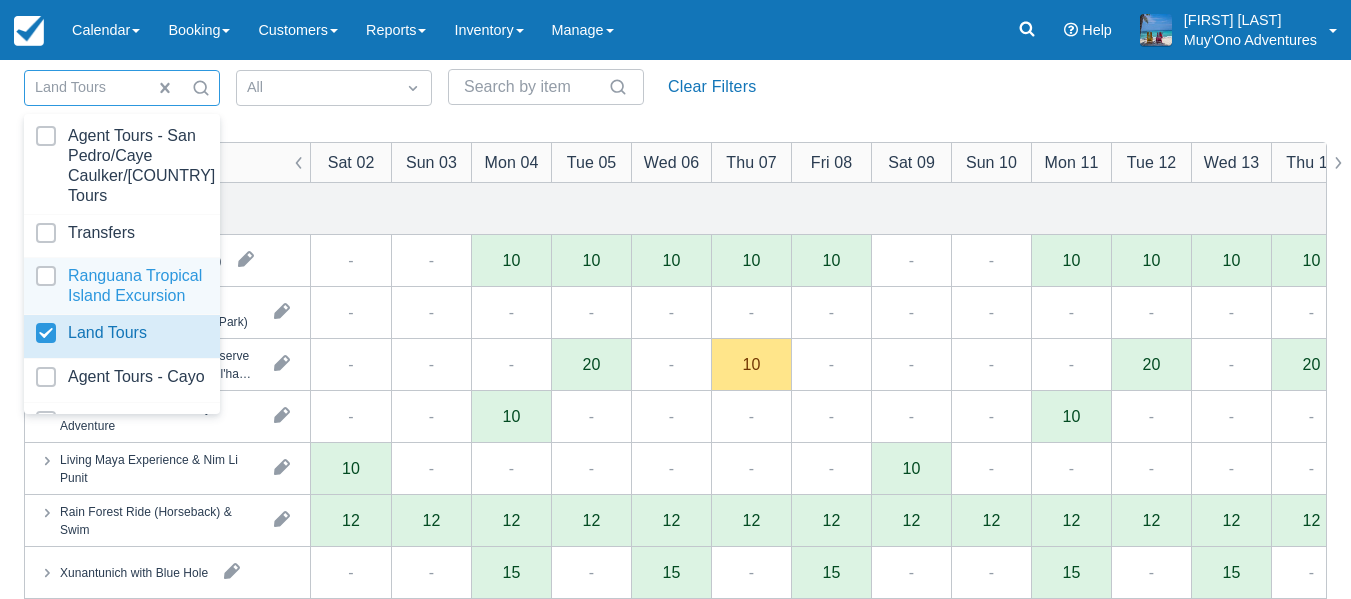 click on "Categories option Land Tours, selected. option Ranguana Tropical Island Excursion focused, 3 of 8. 8 results available. Use Up and Down to choose options, press Enter to select the currently focused option, press Escape to exit the menu, press Tab to select the option and exit the menu. Land Tours Agent Tours - San Pedro/Caye Caulker/Belize City Tours Transfers Ranguana Tropical Island Excursion Land Tours Agent Tours - Cayo MERCHANDISE Ranguana On Island Sales Thatch Caye Aquatic Adventures Items All Search Clear Filters" at bounding box center [675, 77] 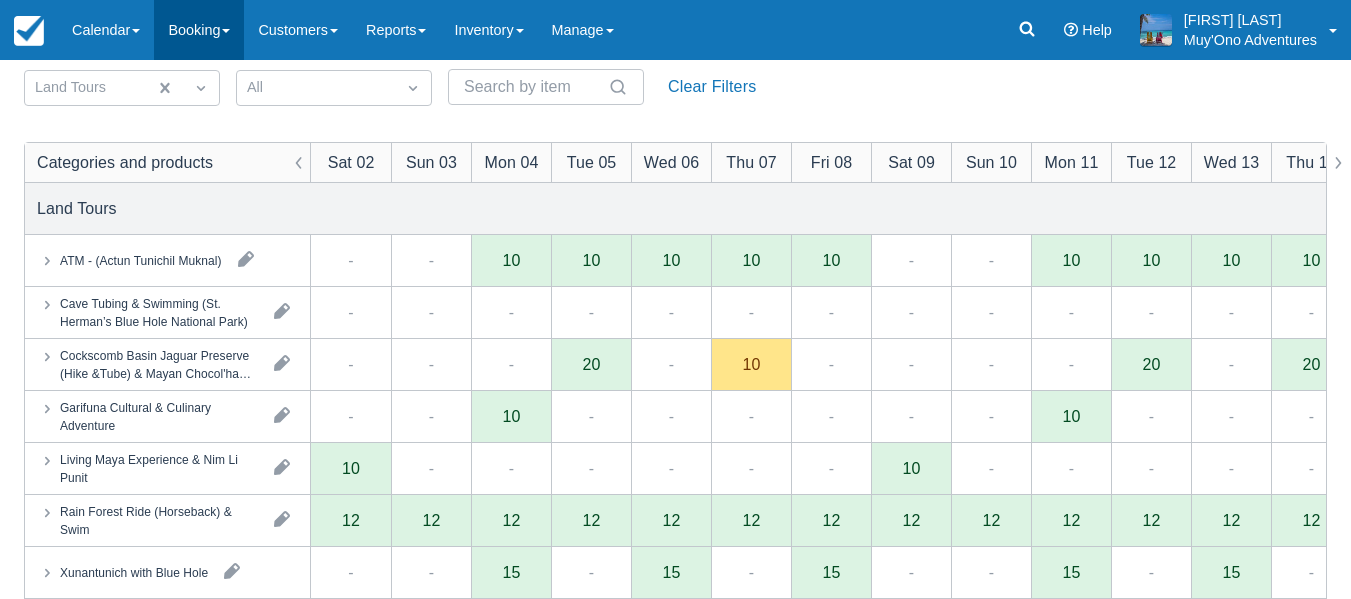 click on "Booking" at bounding box center (199, 30) 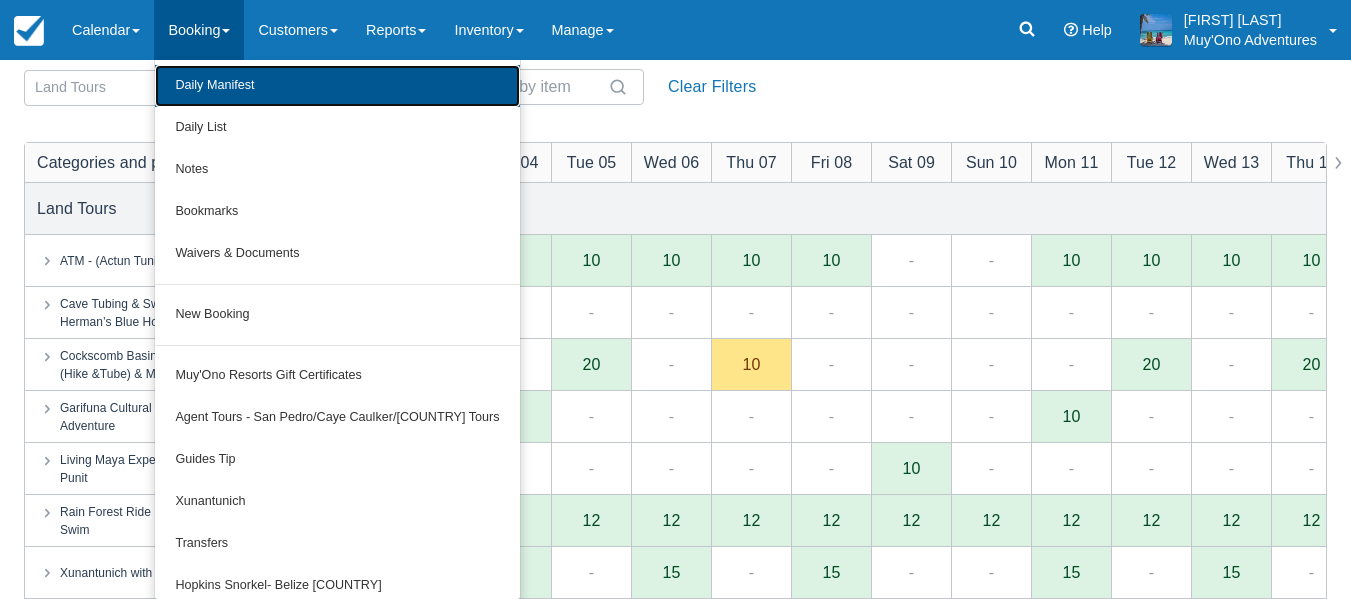 click on "Daily Manifest" at bounding box center (337, 86) 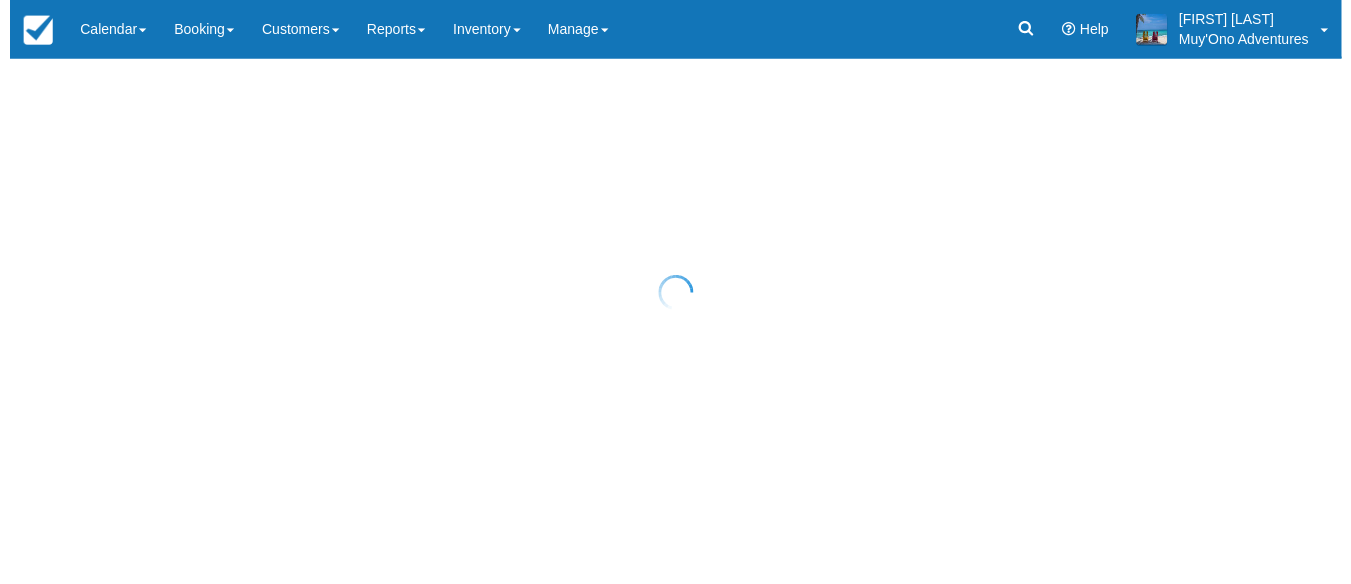 scroll, scrollTop: 0, scrollLeft: 0, axis: both 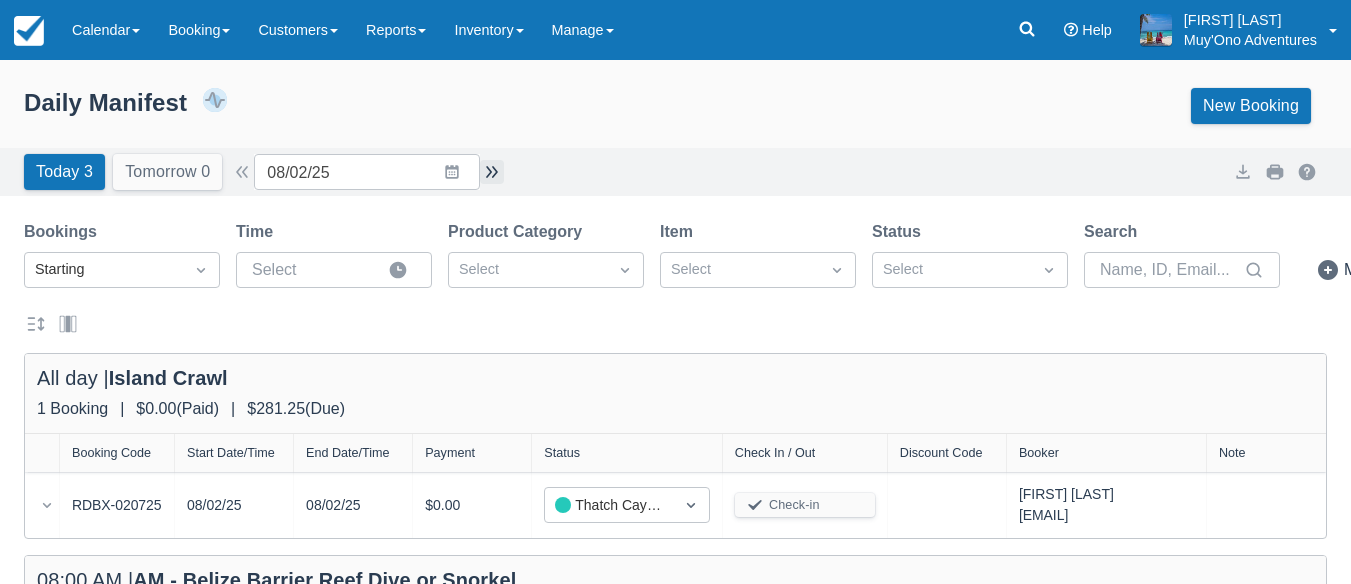 click at bounding box center [492, 172] 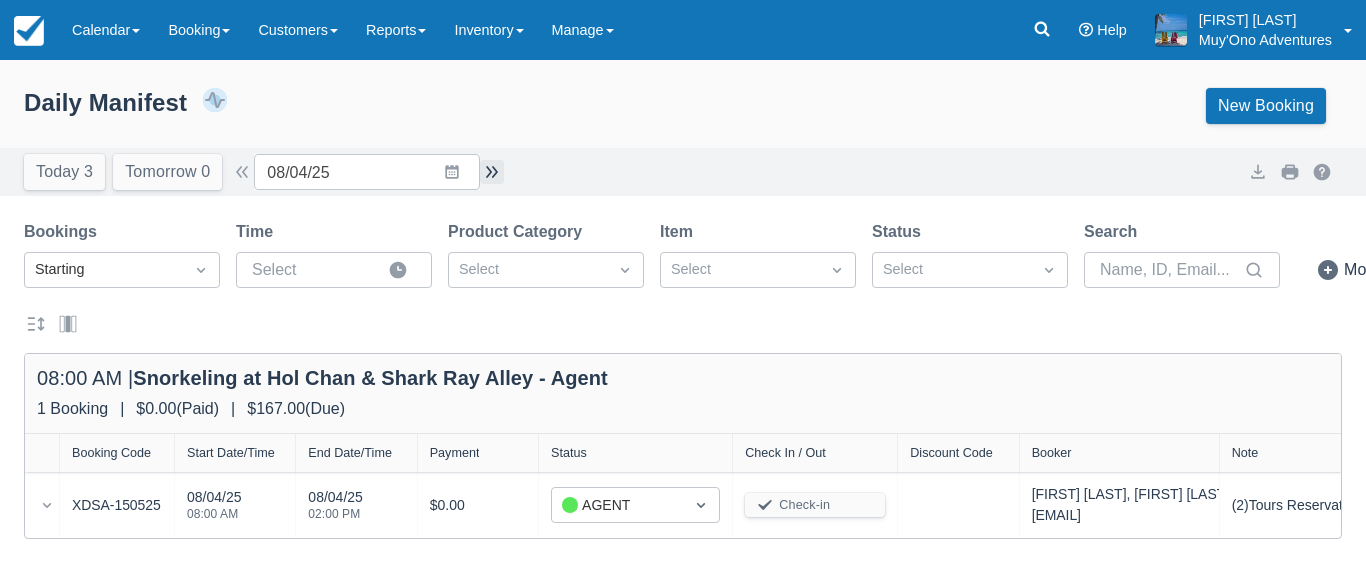 click at bounding box center (492, 172) 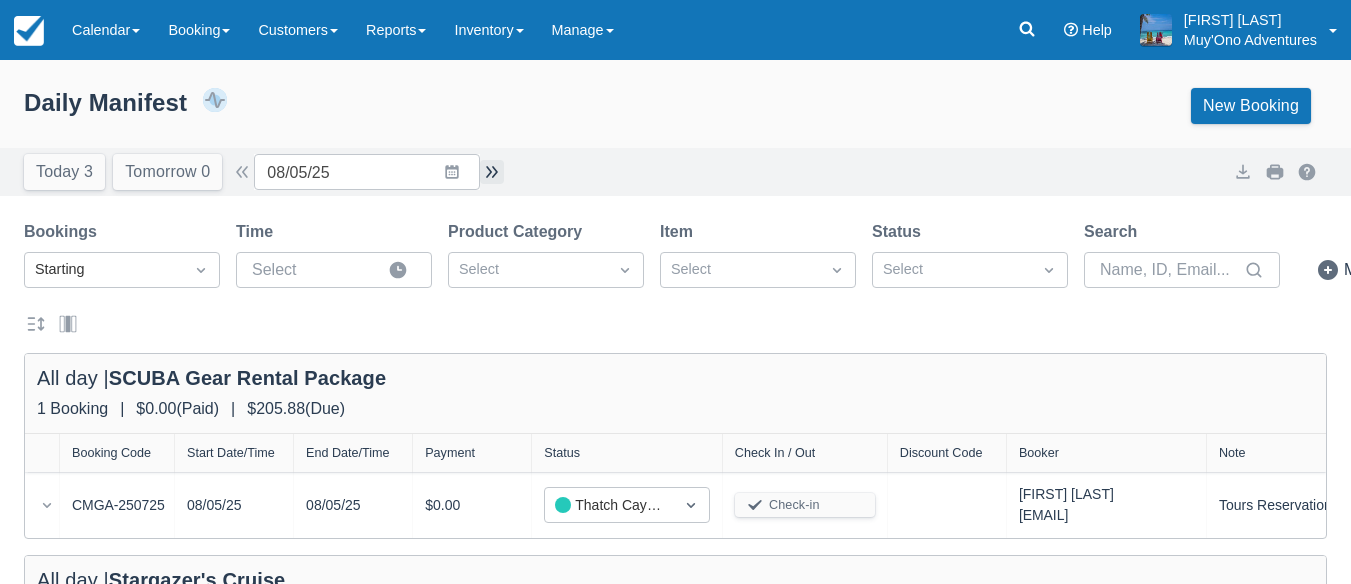 click at bounding box center [492, 172] 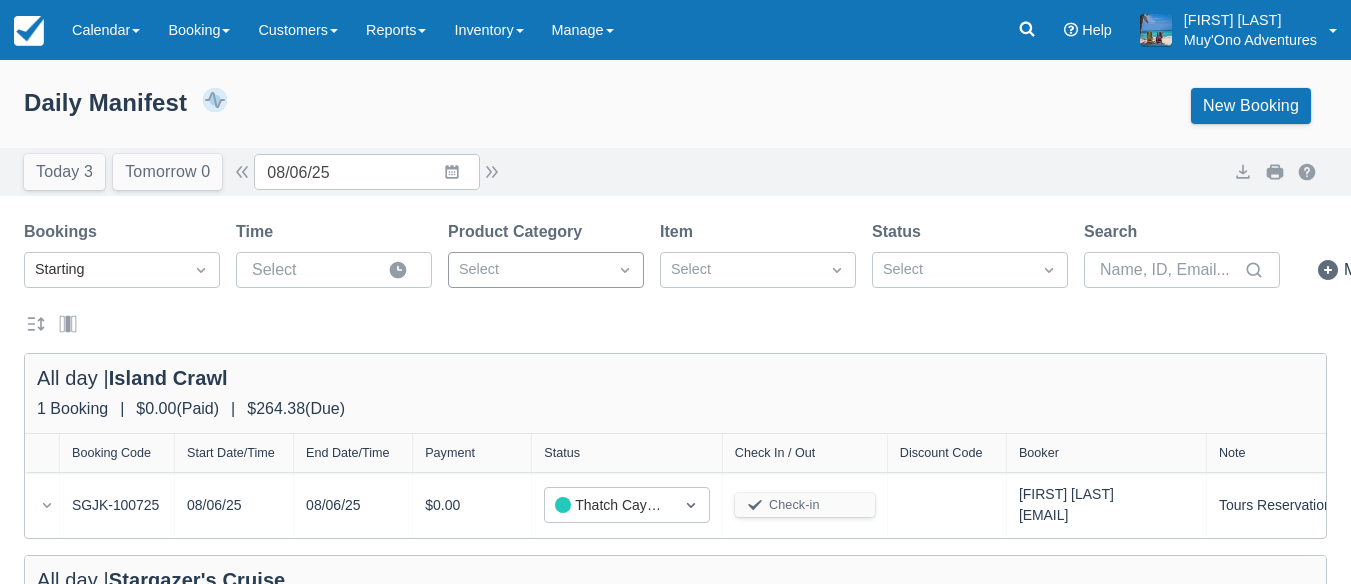 click at bounding box center (528, 270) 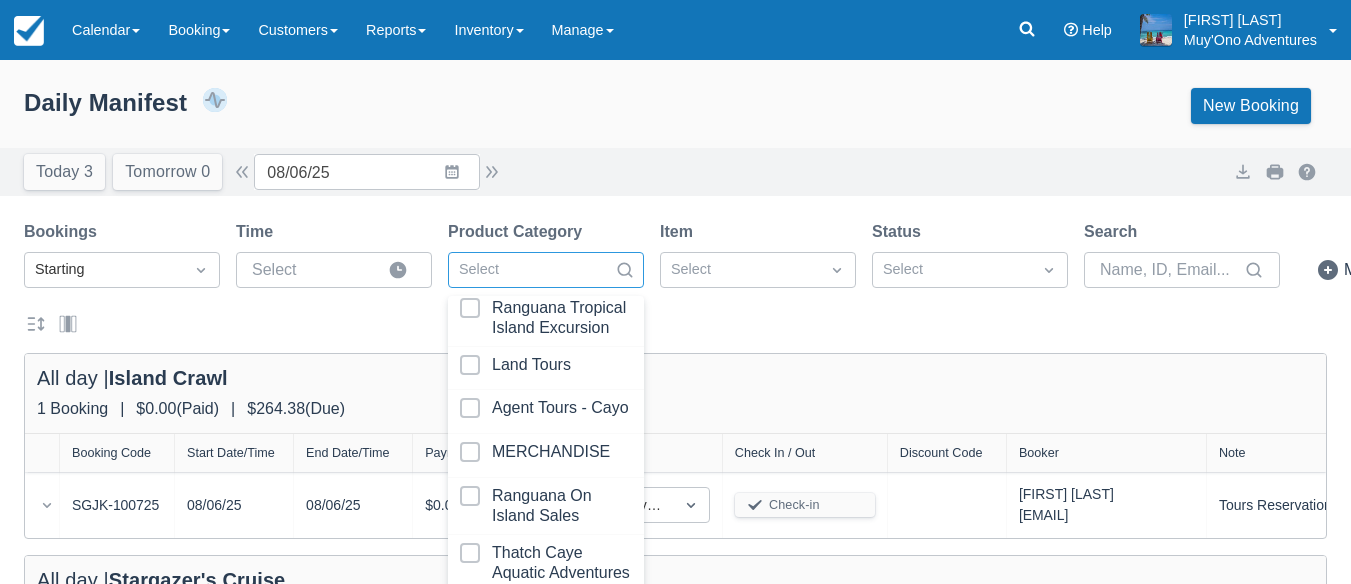 scroll, scrollTop: 636, scrollLeft: 0, axis: vertical 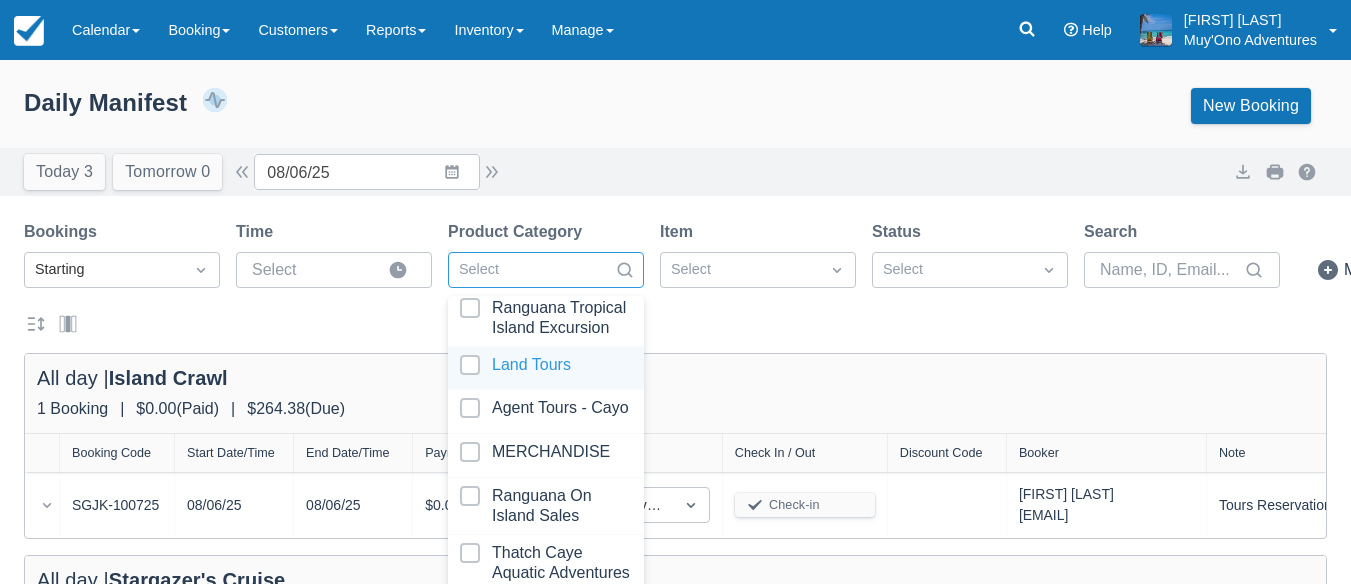 drag, startPoint x: 478, startPoint y: 327, endPoint x: 674, endPoint y: 337, distance: 196.25494 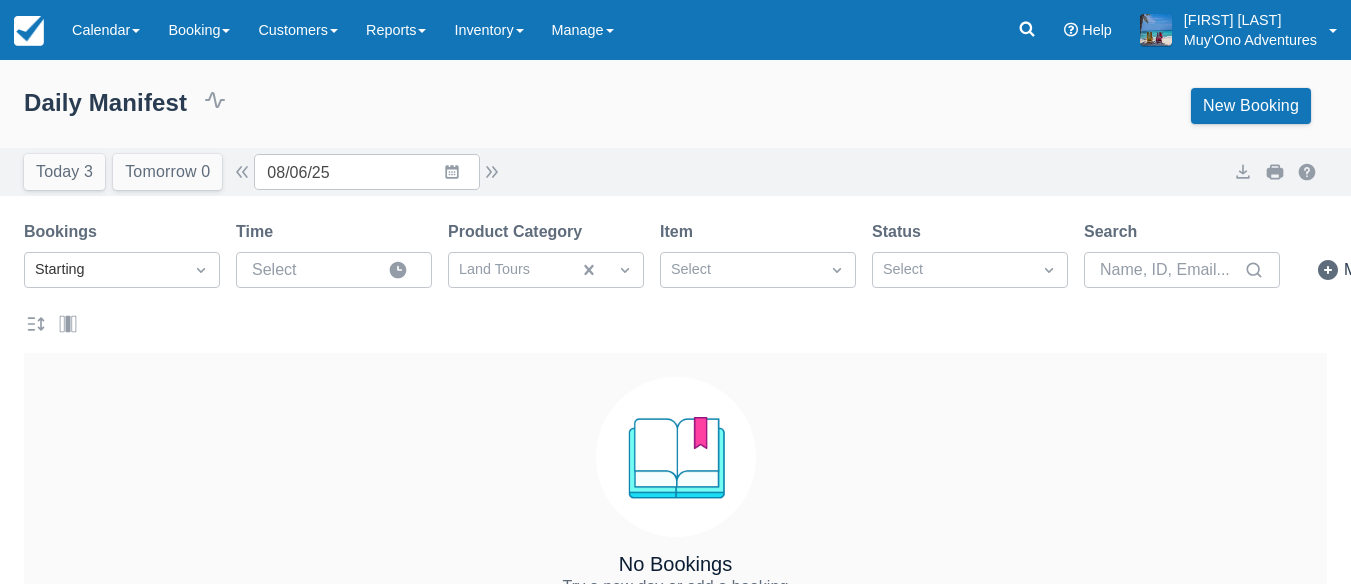 click on "Daily Manifest 0 Bookings $0.00 Booking Revenue View Revenue Report New Booking" at bounding box center [675, 110] 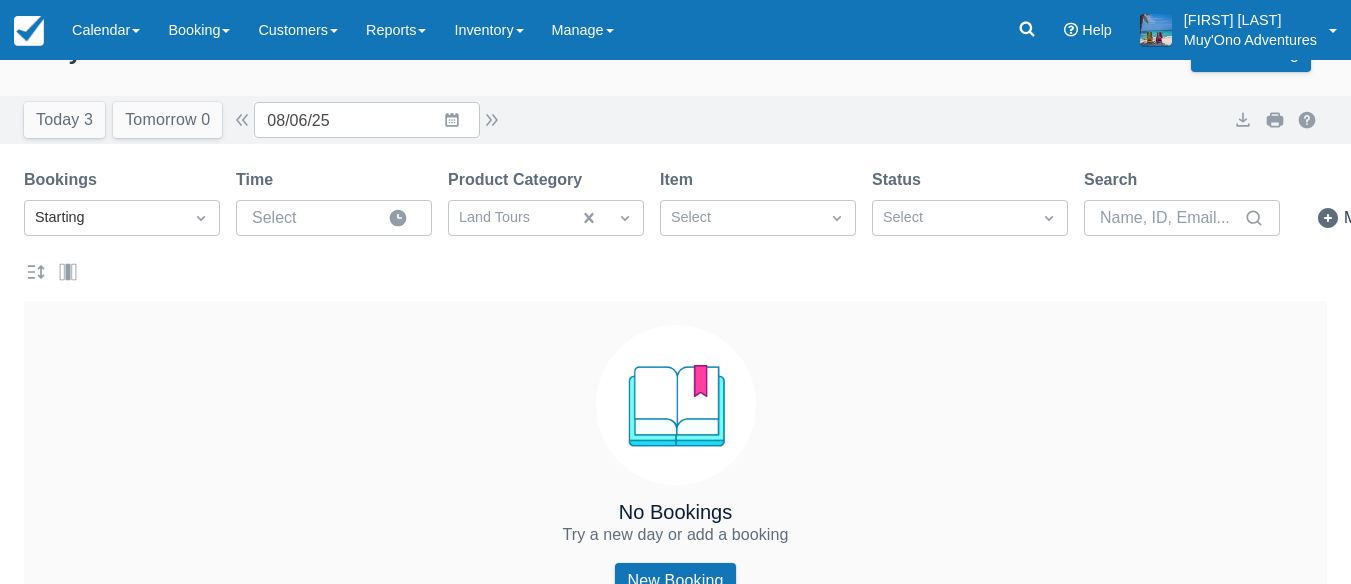 scroll, scrollTop: 0, scrollLeft: 0, axis: both 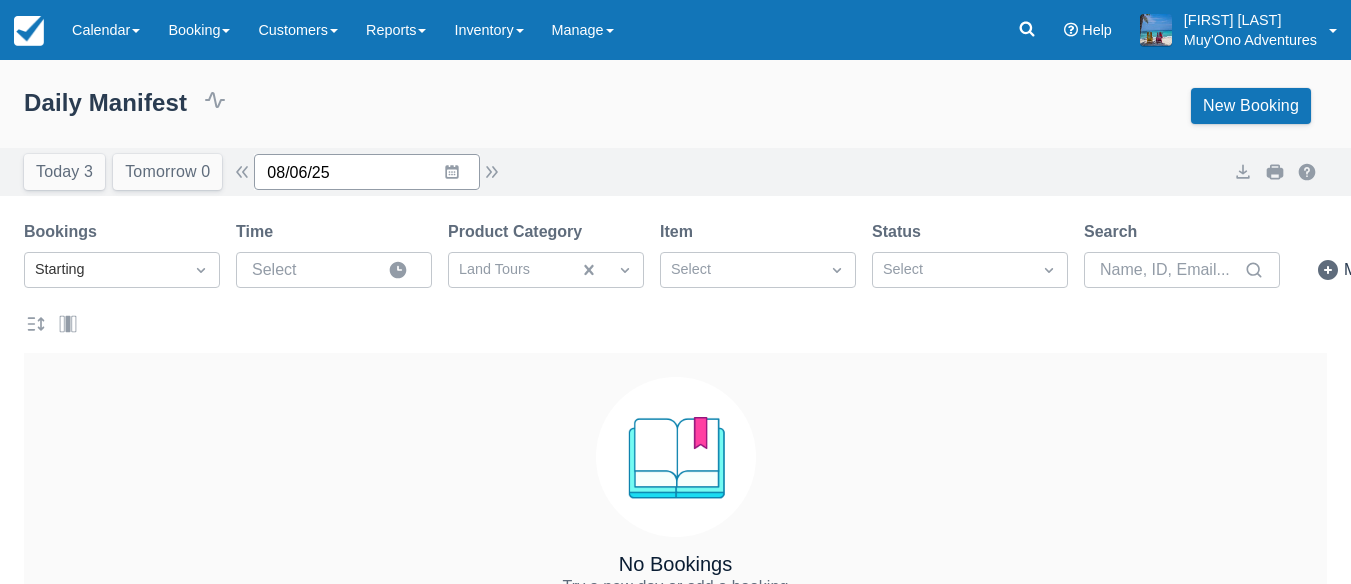 click on "08/06/25" at bounding box center (367, 172) 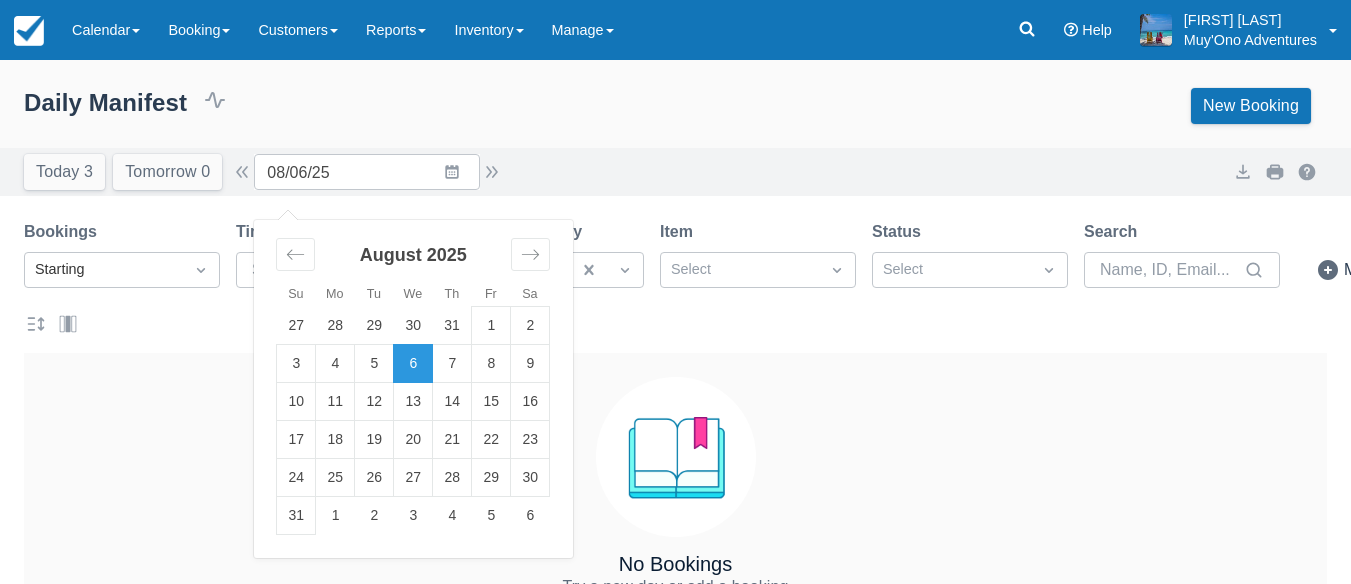 click on "Today 3 Tomorrow 0 Date 08/06/25 Navigate forward to interact with the calendar and select a date. Press the question mark key to get the keyboard shortcuts for changing dates. Su Mo Tu We Th Fr Sa July 2025 29 30 1 2 3 4 5 6 7 8 9 10 11 12 13 14 15 16 17 18 19 20 21 22 23 24 25 26 27 28 29 30 31 1 2 August 2025 27 28 29 30 31 1 2 3 4 5 6 7 8 9 10 11 12 13 14 15 16 17 18 19 20 21 22 23 24 25 26 27 28 29 30 31 1 2 3 4 5 6 September 2025 31 1 2 3 4 5 6 7 8 9 10 11 12 13 14 15 16 17 18 19 20 21 22 23 24 25 26 27 28 29 30 1 2 3 4 08/06/25 Export Print" at bounding box center [675, 172] 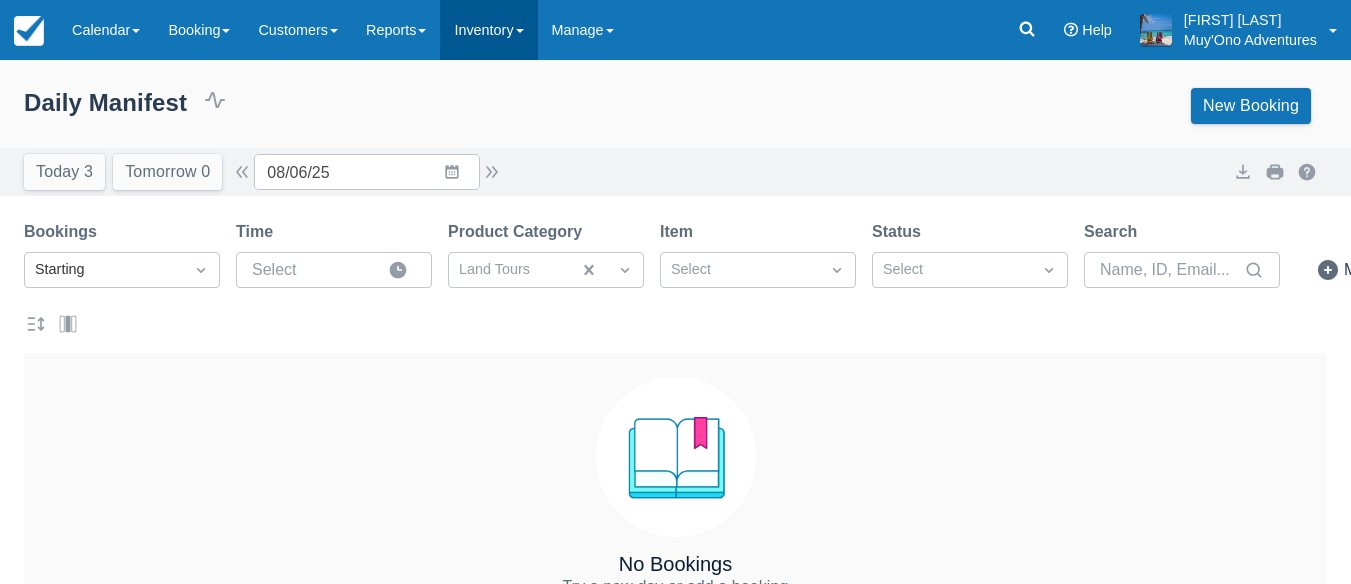 click on "Inventory" at bounding box center (488, 30) 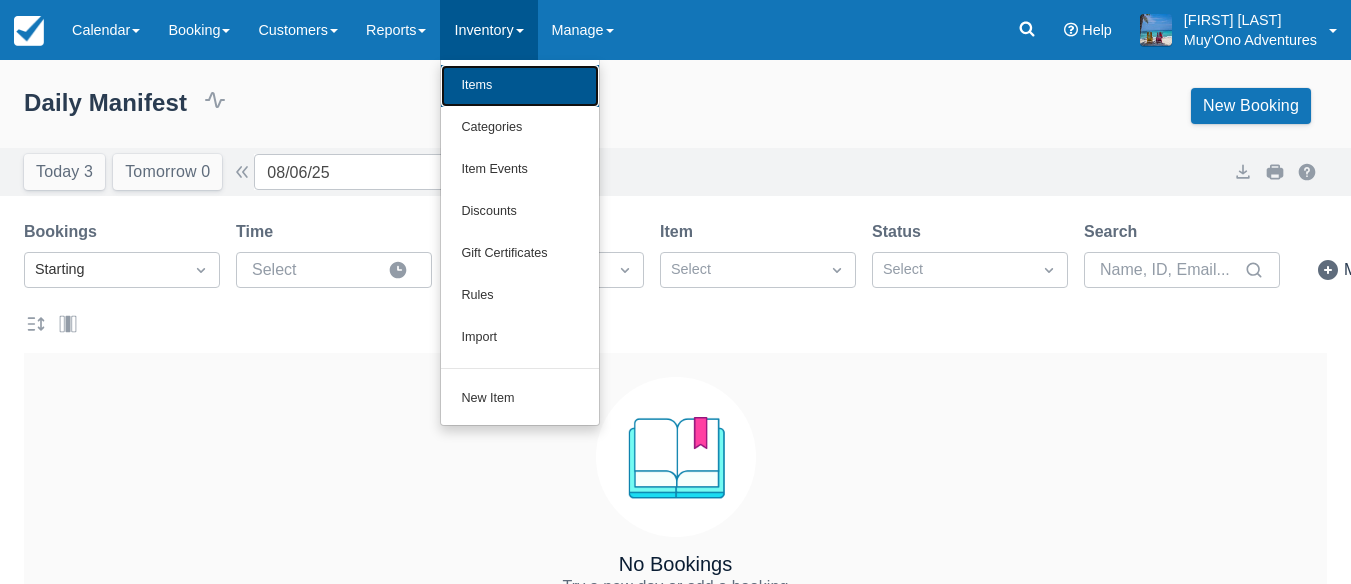 click on "Items" at bounding box center [520, 86] 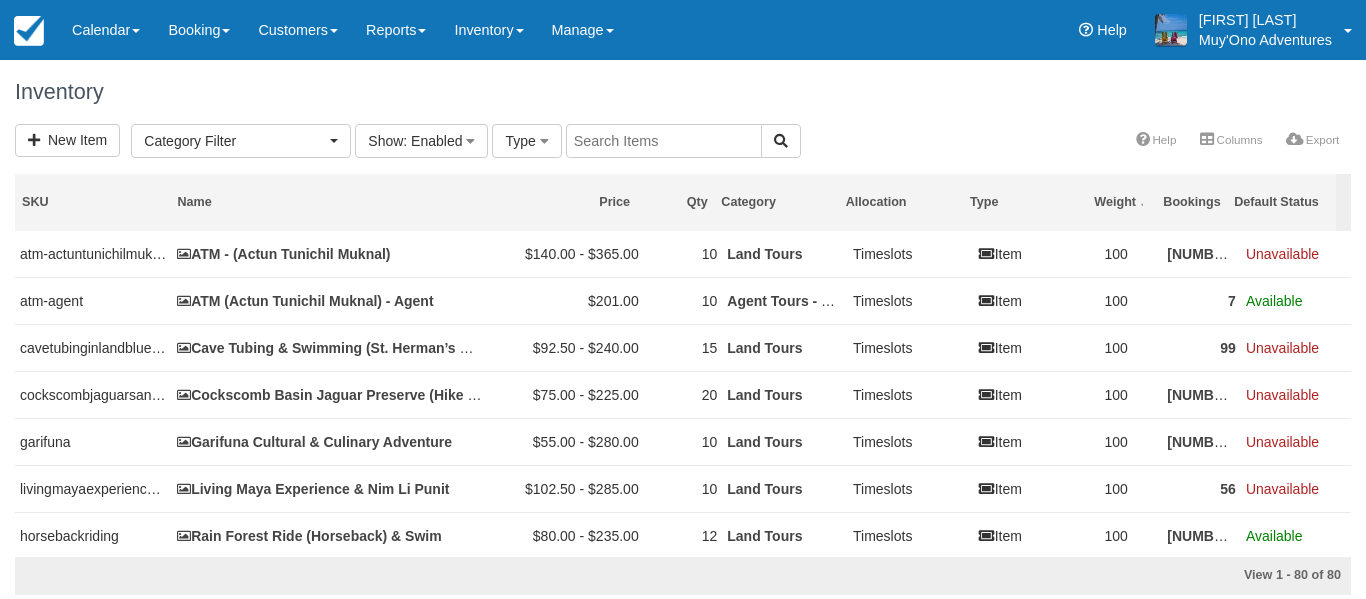 select 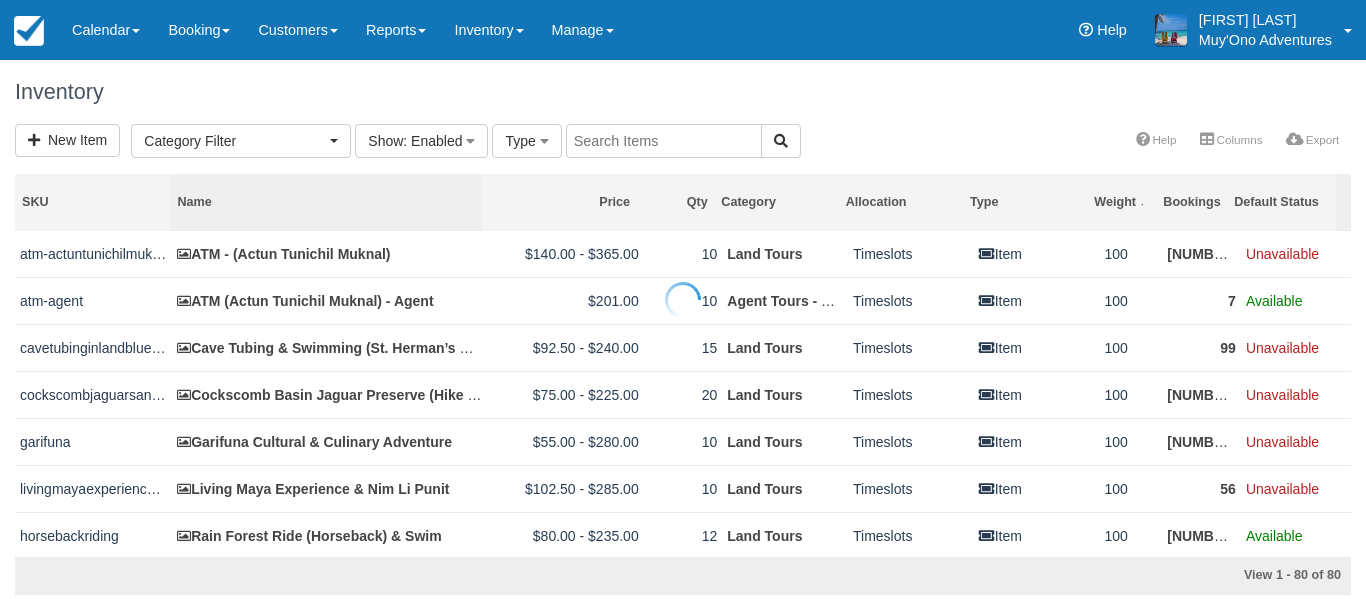 scroll, scrollTop: 0, scrollLeft: 0, axis: both 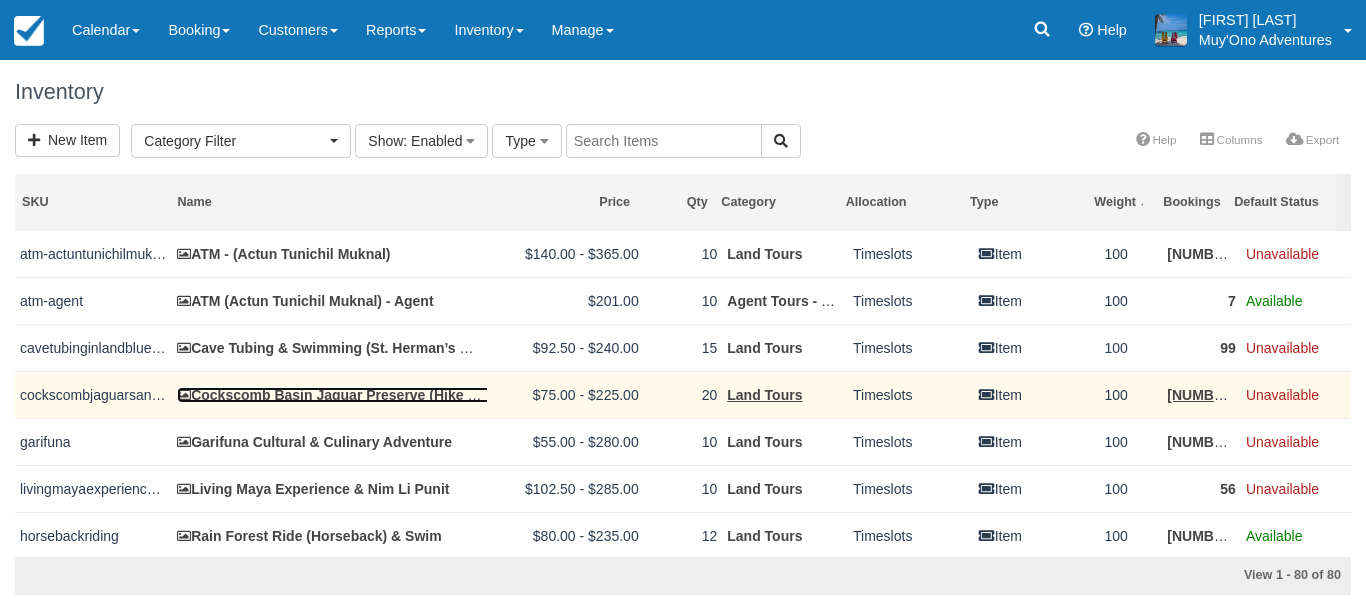 click on "Cockscomb Basin Jaguar Preserve (Hike &Tube) & Mayan Chocol'ha (Chocolate) Tour" at bounding box center [469, 395] 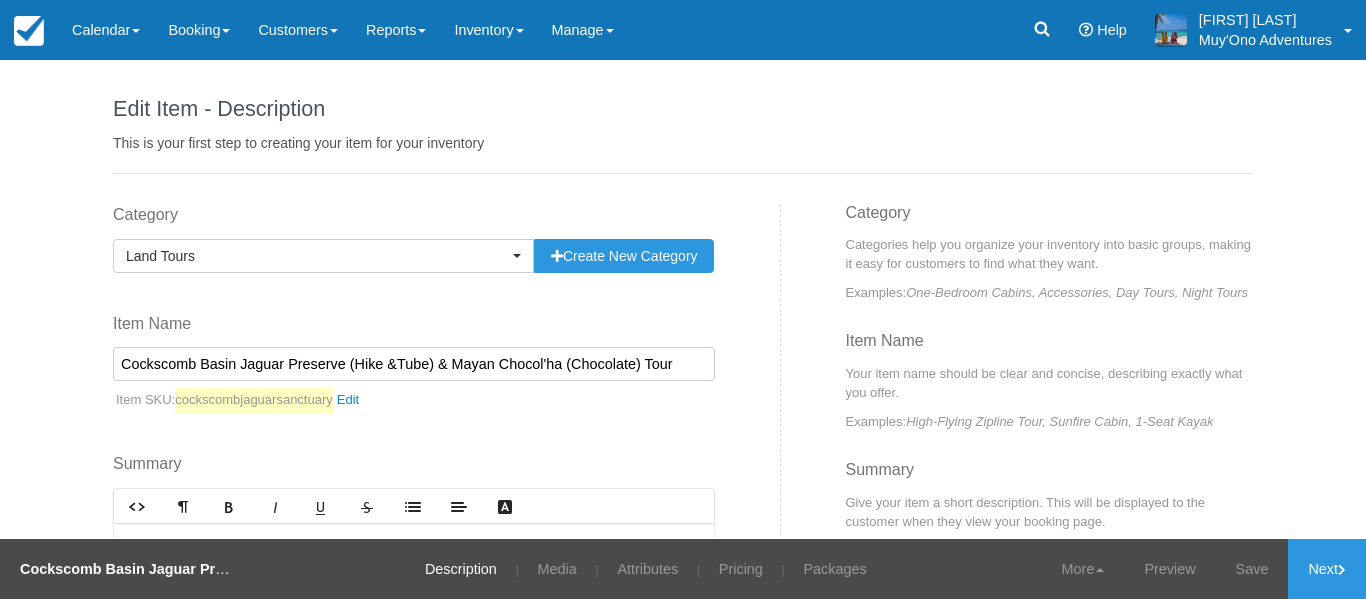 scroll, scrollTop: 0, scrollLeft: 0, axis: both 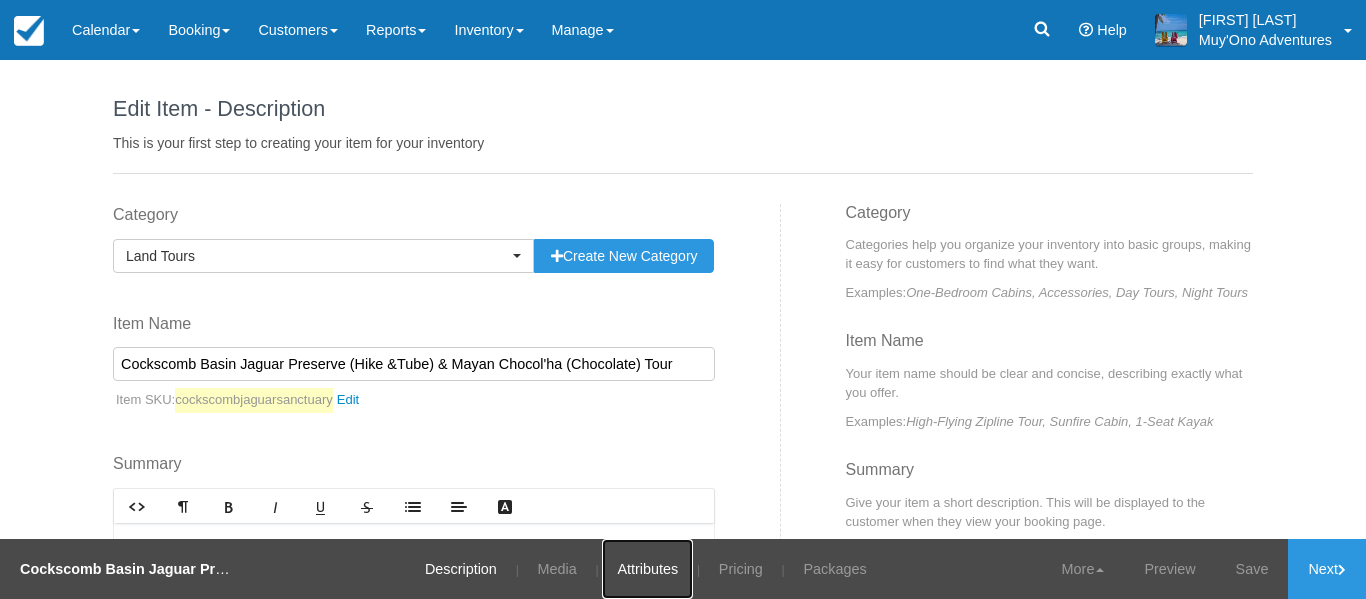 click on "Attributes" at bounding box center [647, 569] 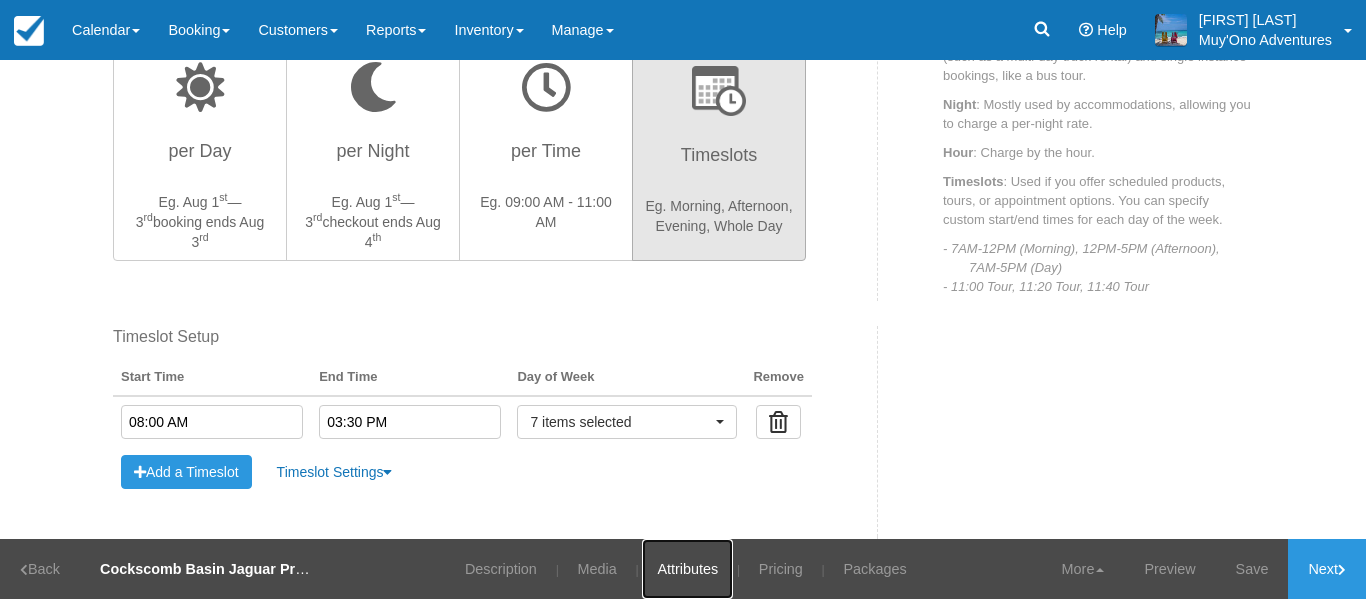 scroll, scrollTop: 933, scrollLeft: 0, axis: vertical 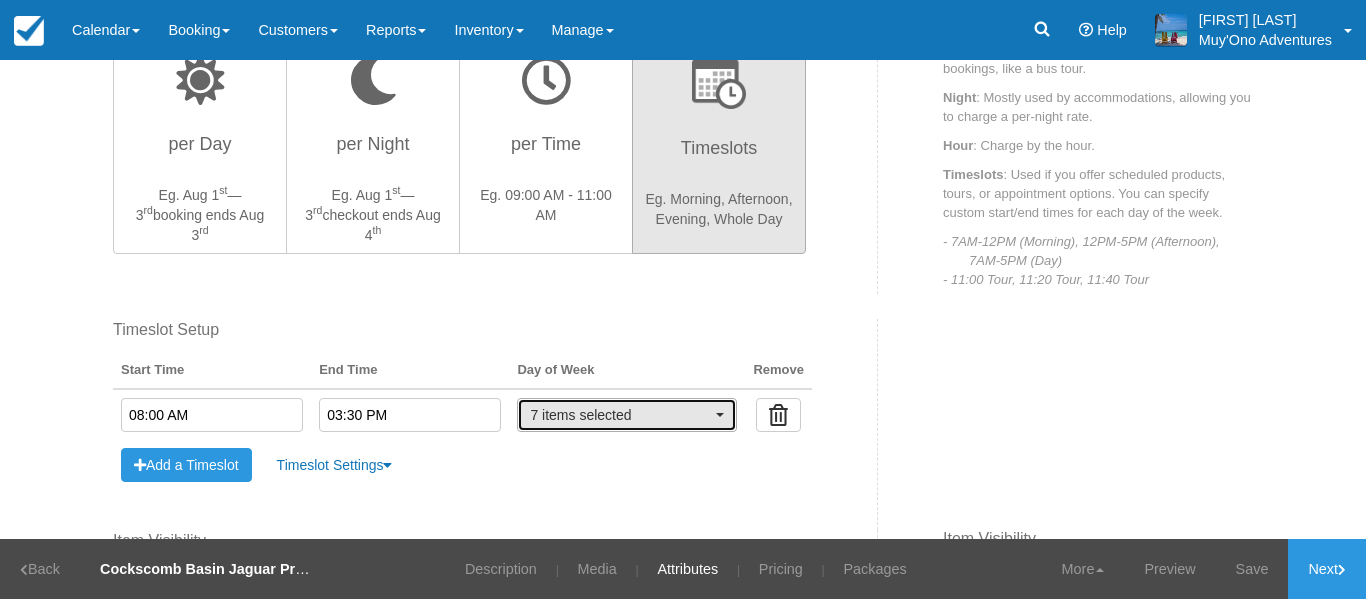 click on "7 items selected" at bounding box center [627, 415] 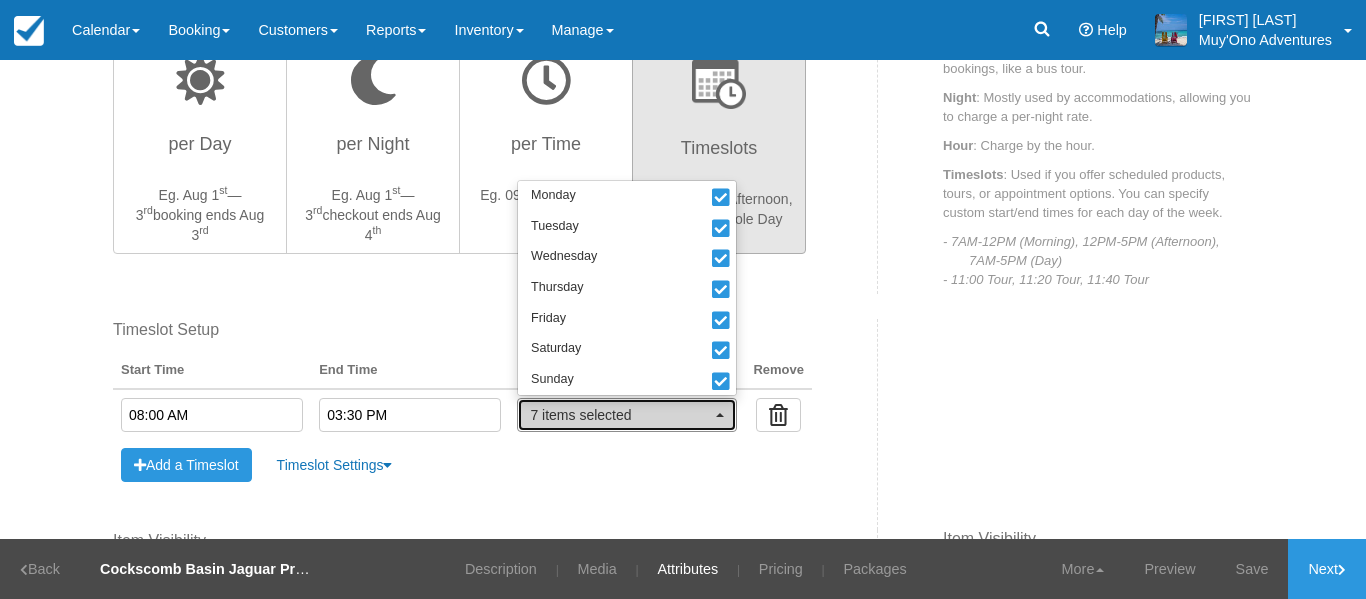 click on "7 items selected" at bounding box center (627, 415) 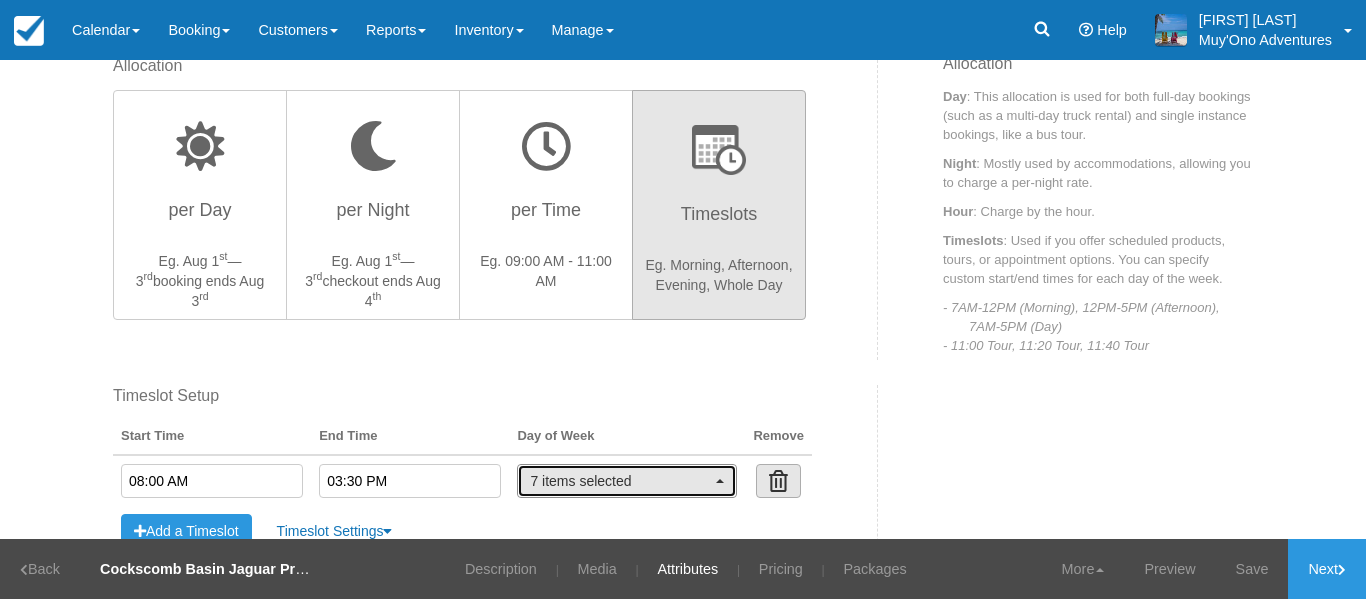 scroll, scrollTop: 1033, scrollLeft: 0, axis: vertical 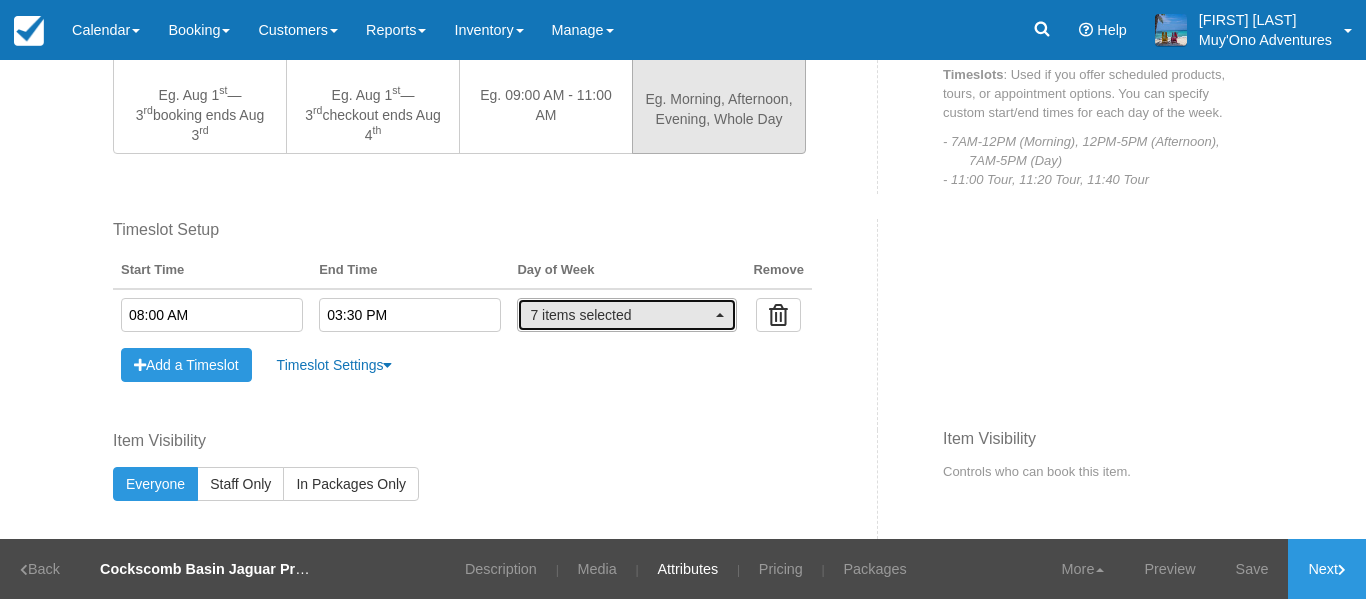 click on "7 items selected" at bounding box center (627, 315) 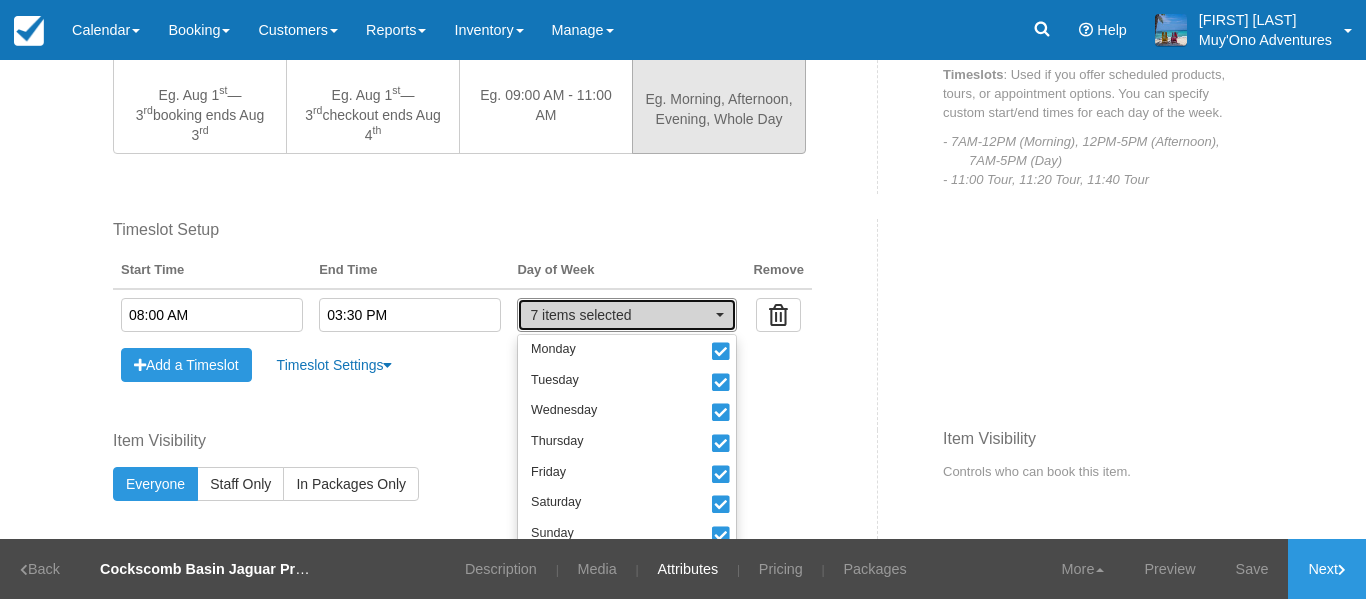 click on "7 items selected" at bounding box center [627, 315] 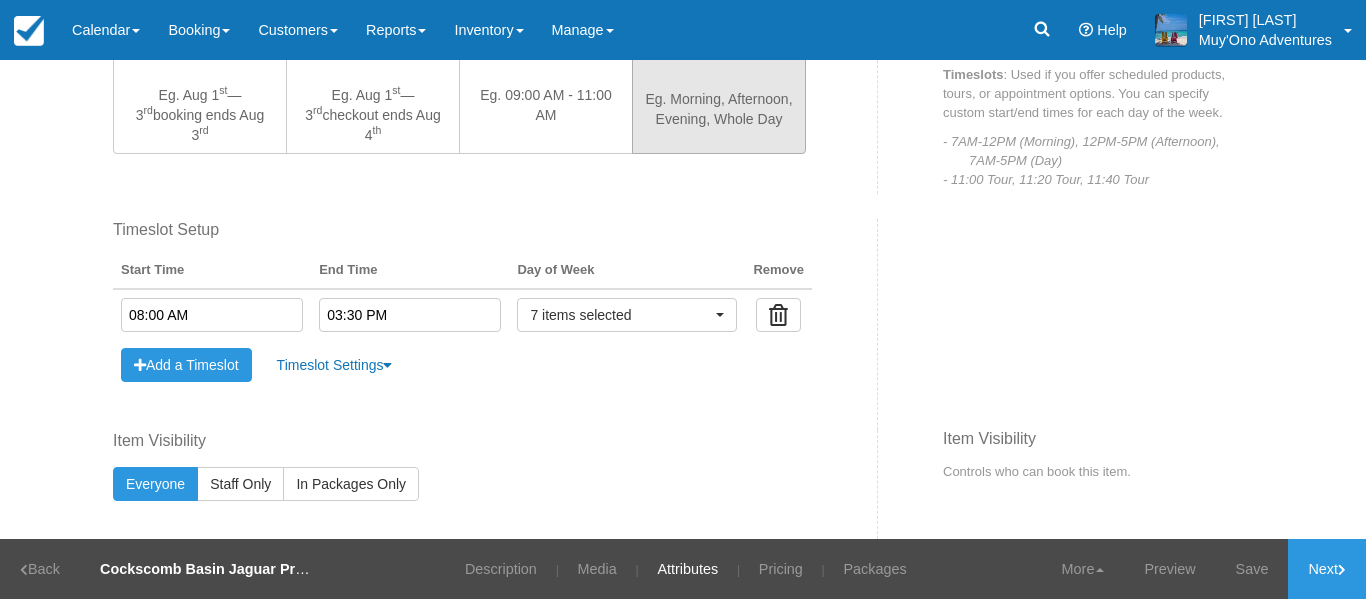 click on "Fixed Start Time
Default Length  ( hours )
Fixed Length  ( hours )
Timeslot Setup
Start Time
End Time
Day of Week
Remove
08:00 AM
03:30 PM
7 items selected   Monday Tuesday Wednesday Thursday Friday Saturday Sunday Create new Category
Monday
Tuesday
Wednesday
Thursday
Friday
Saturday
Sunday
Add a Timeslot
Timeslot Settings
Booking Display
Buttons
Dropdown
Show End Times
ON   OFF
Show Unavailable Slots
ON   OFF" at bounding box center [488, 324] 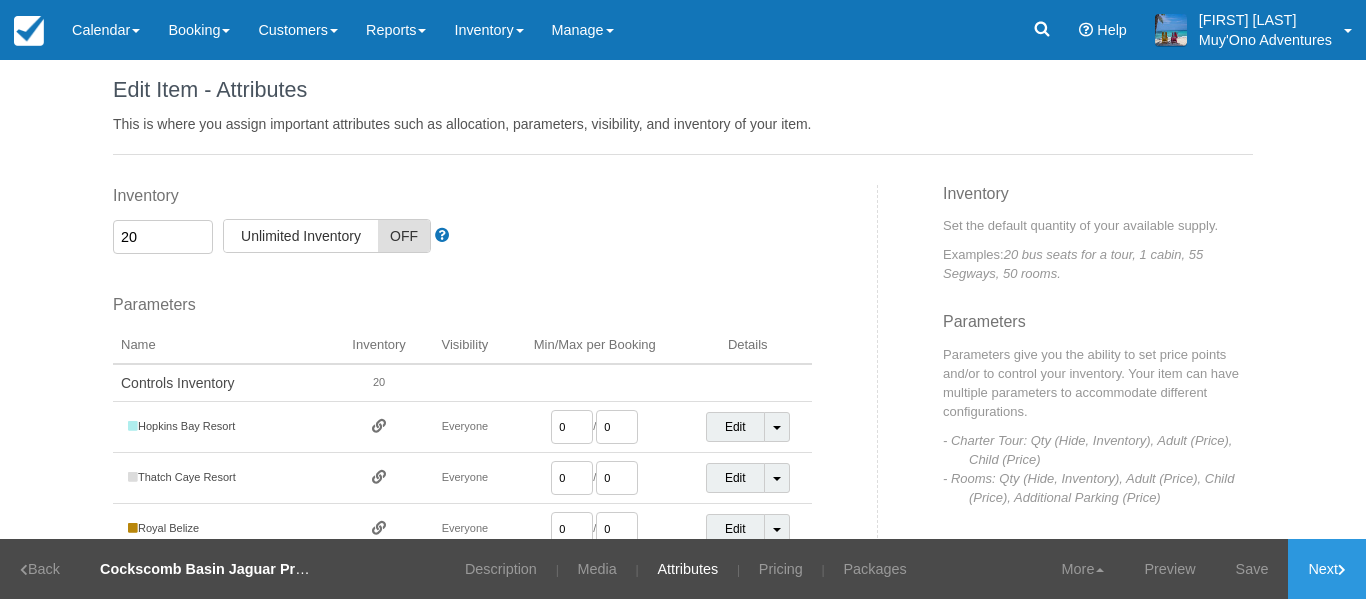 scroll, scrollTop: 0, scrollLeft: 0, axis: both 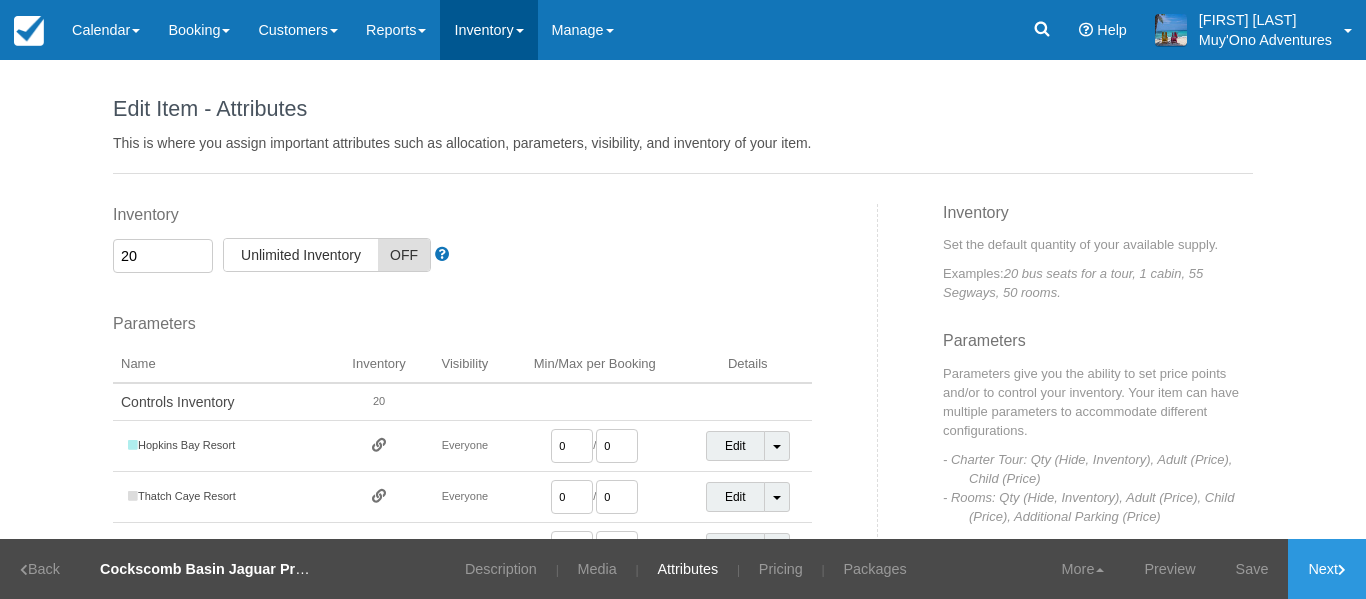 click on "Inventory" at bounding box center (488, 30) 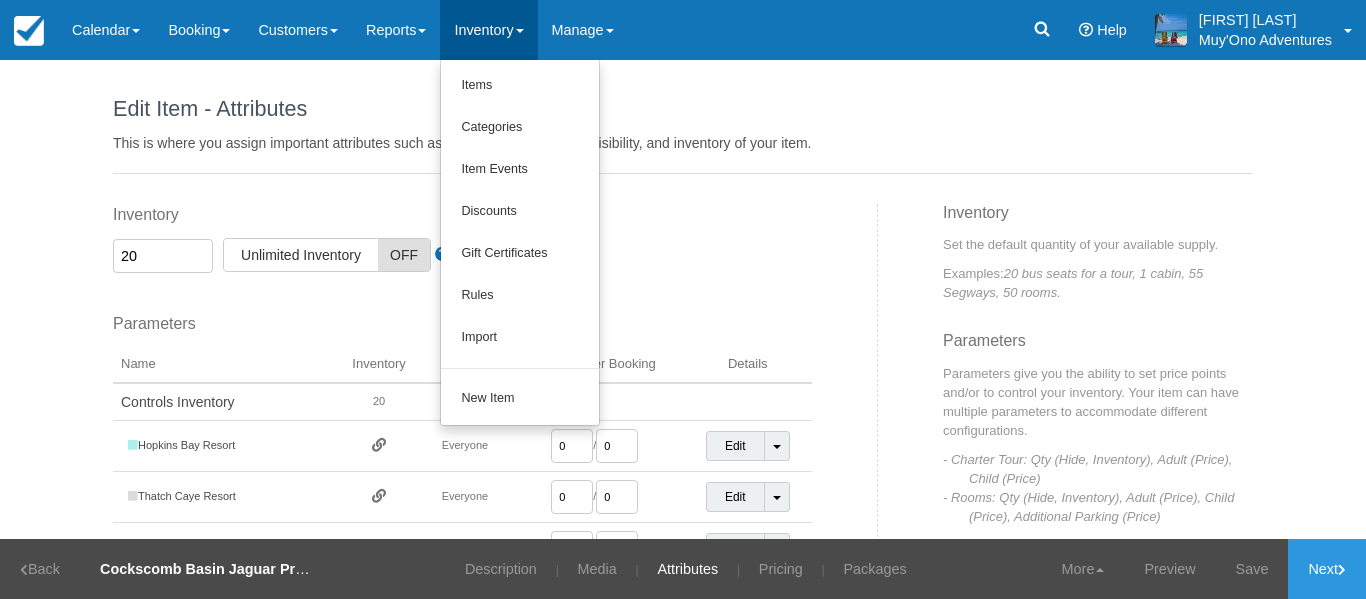 click on "Inventory" at bounding box center (488, 30) 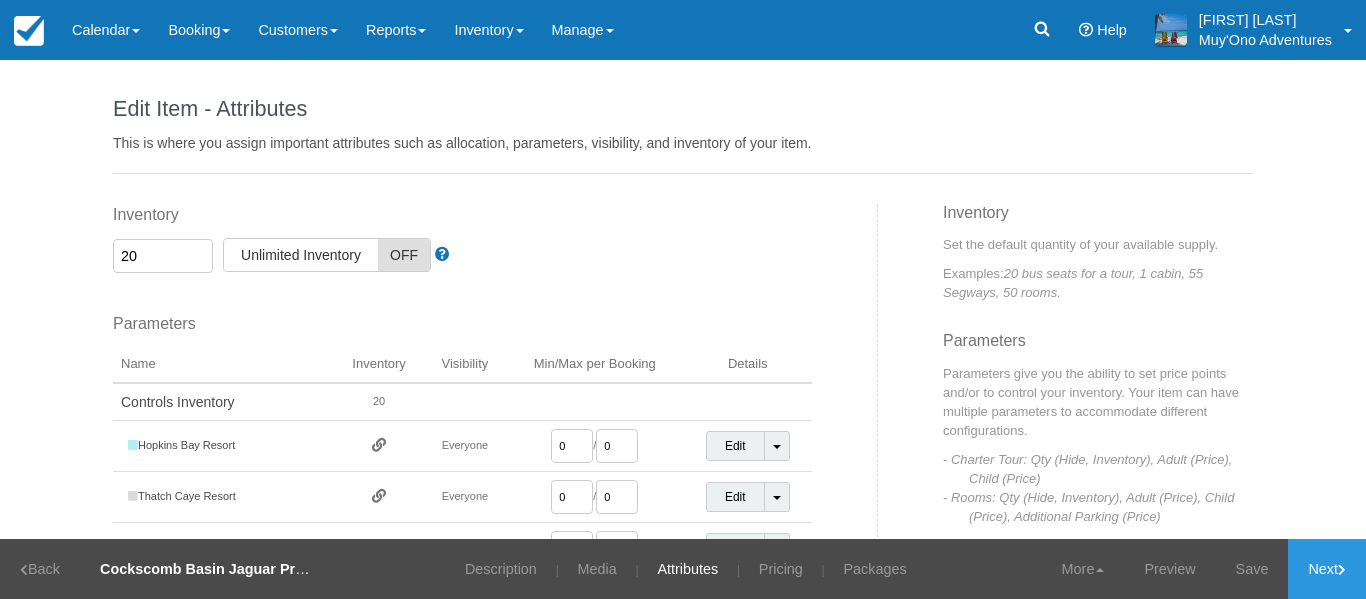scroll, scrollTop: 33, scrollLeft: 0, axis: vertical 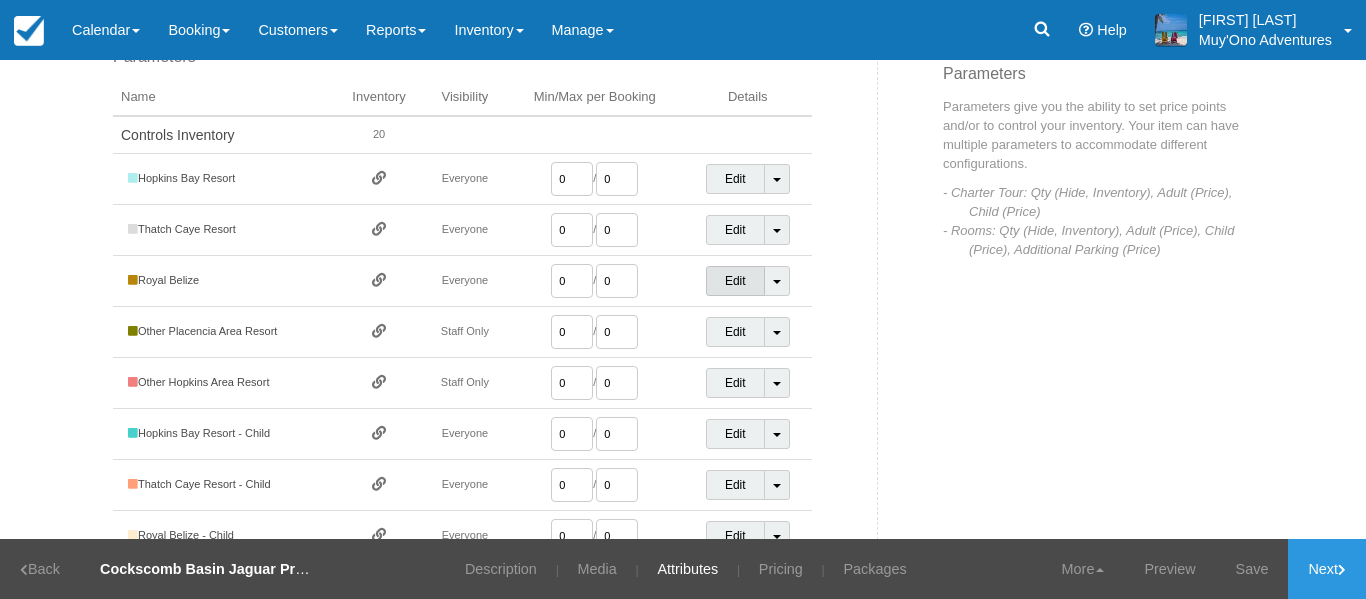 click on "Edit" at bounding box center (735, 281) 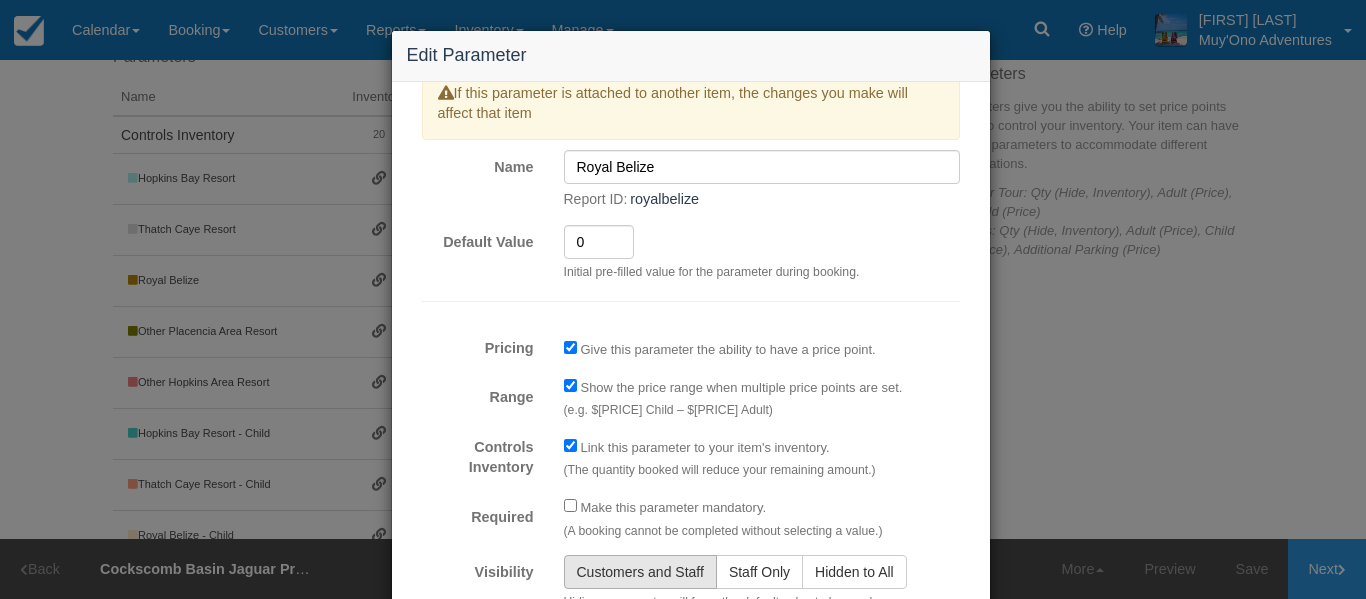 scroll, scrollTop: 31, scrollLeft: 0, axis: vertical 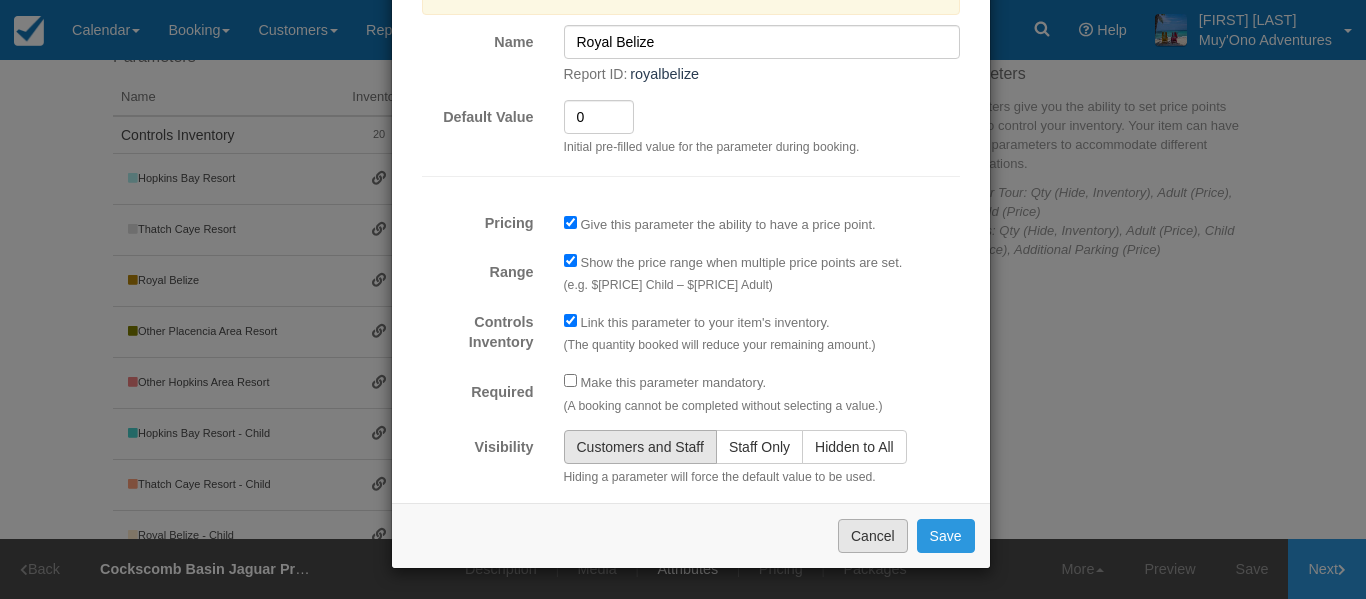 click on "Cancel" at bounding box center (873, 536) 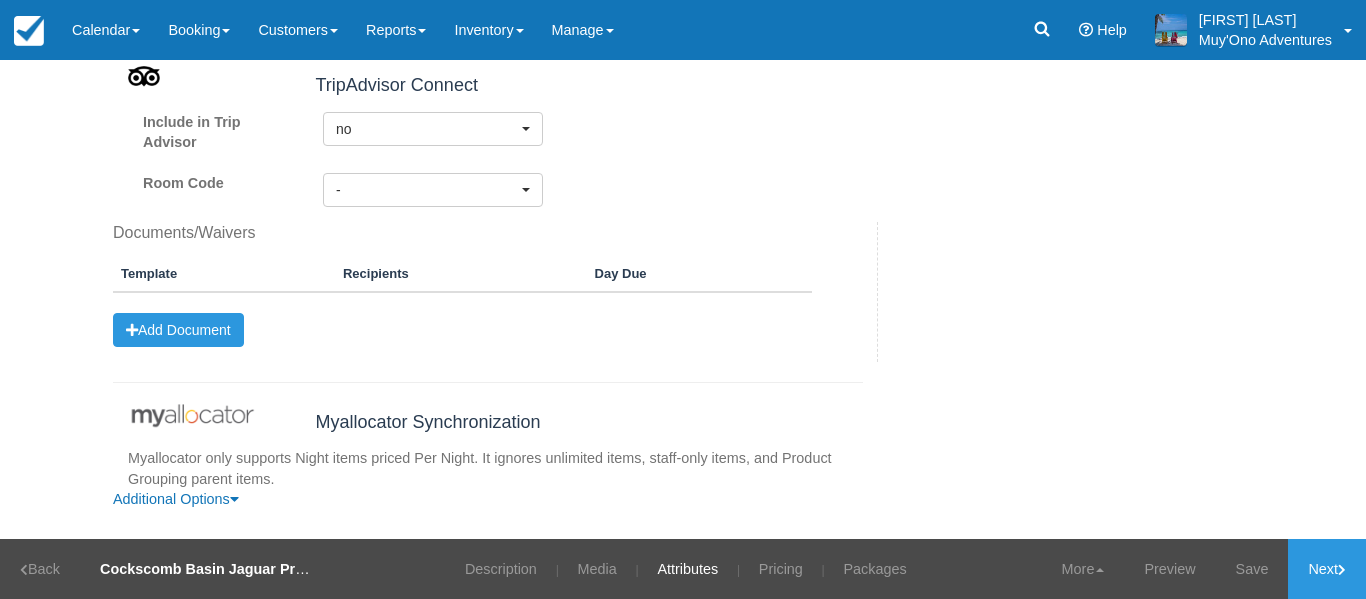 scroll, scrollTop: 1548, scrollLeft: 0, axis: vertical 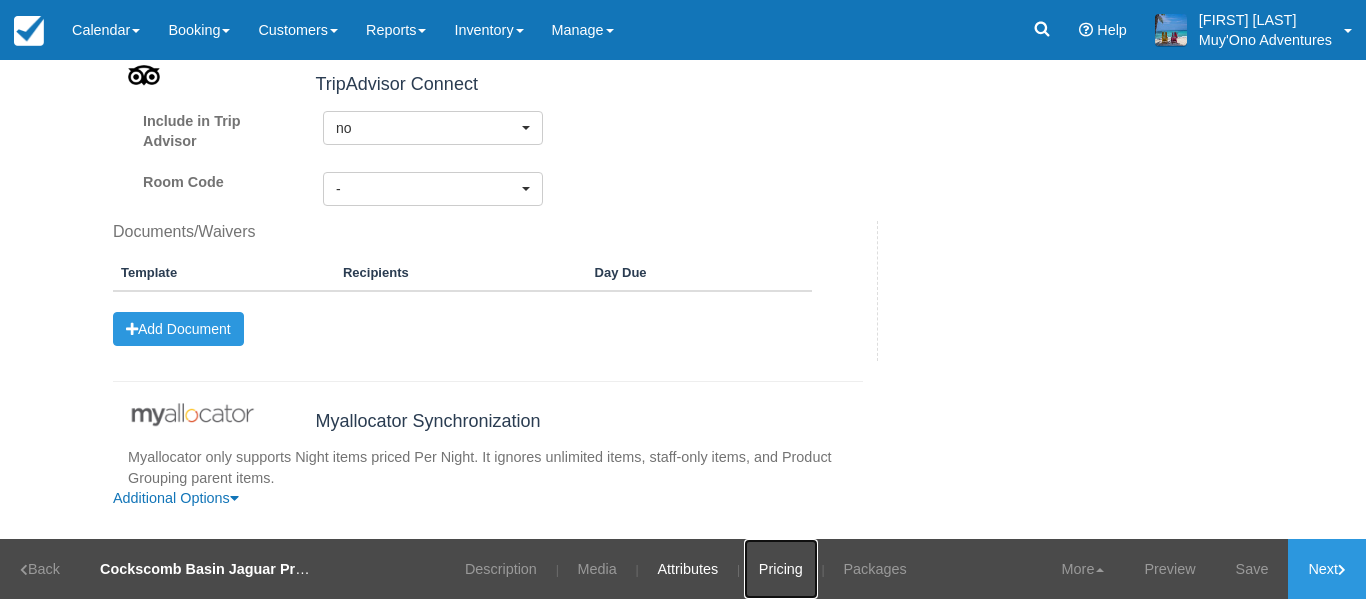 click on "Pricing" at bounding box center (781, 569) 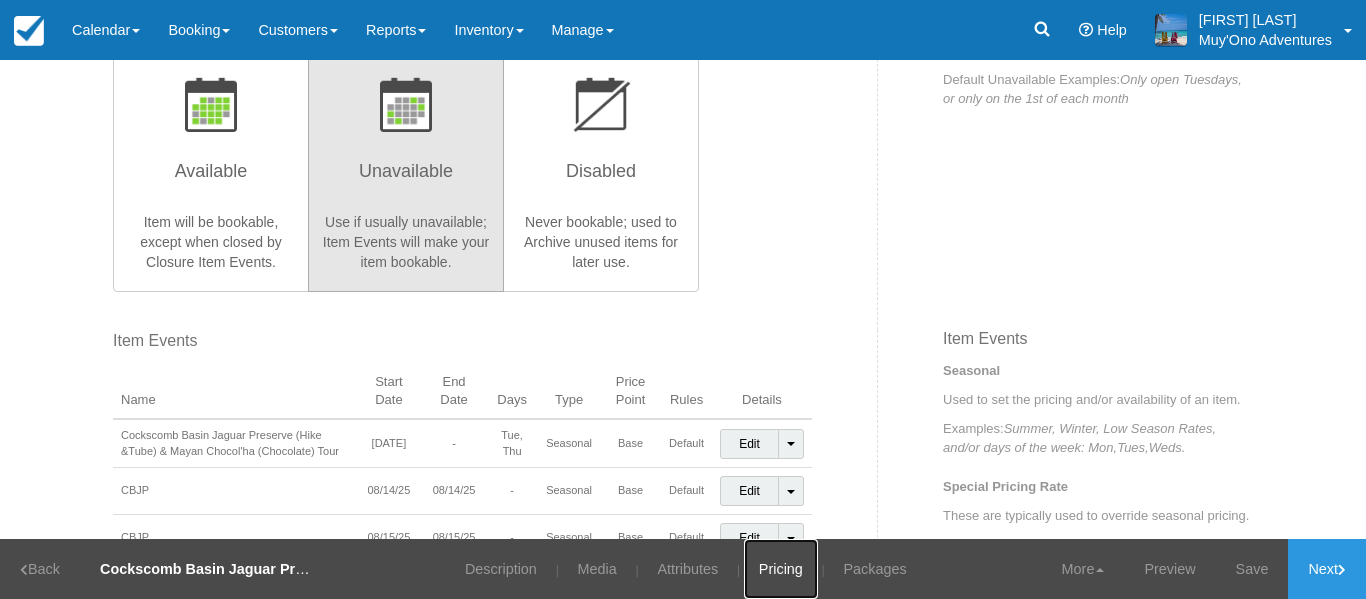 scroll, scrollTop: 767, scrollLeft: 0, axis: vertical 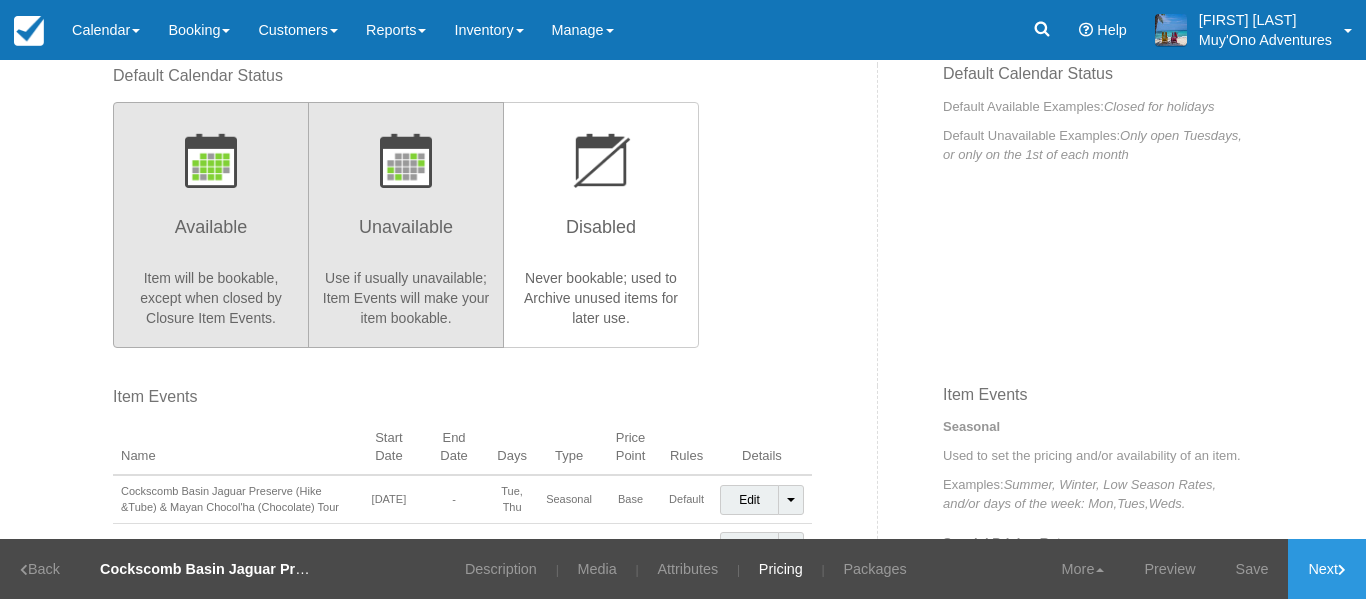 click on "Item will be bookable, except when closed by Closure Item Events." at bounding box center [211, 298] 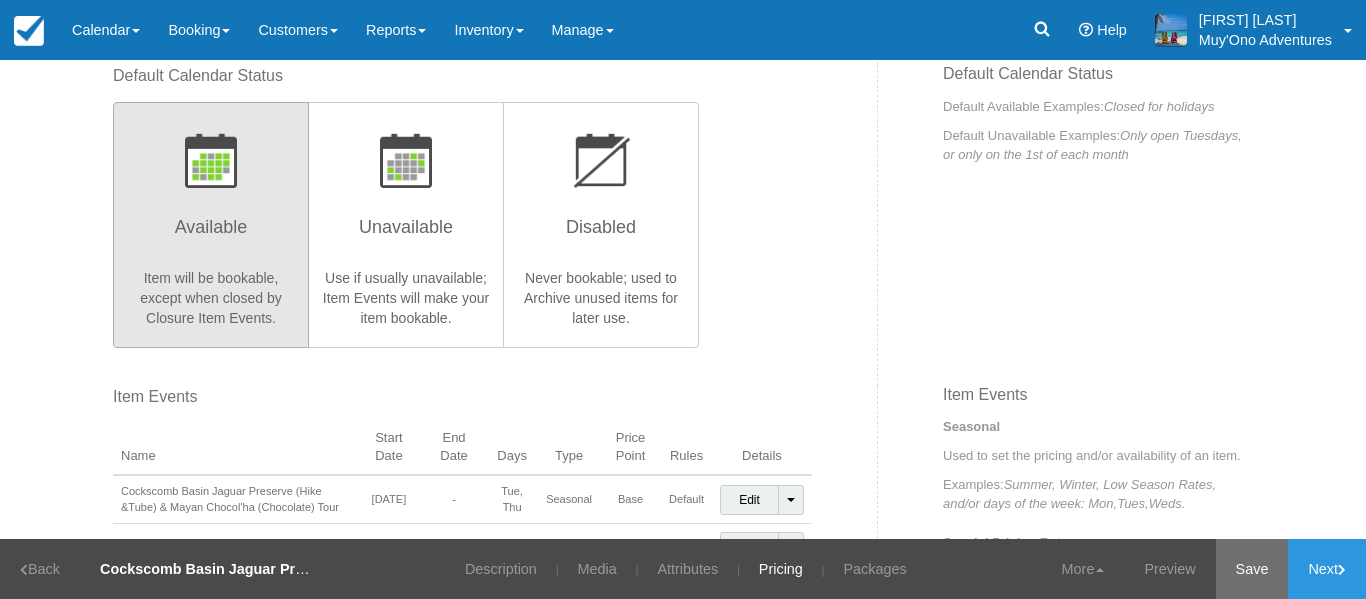 click on "Save" at bounding box center (1252, 569) 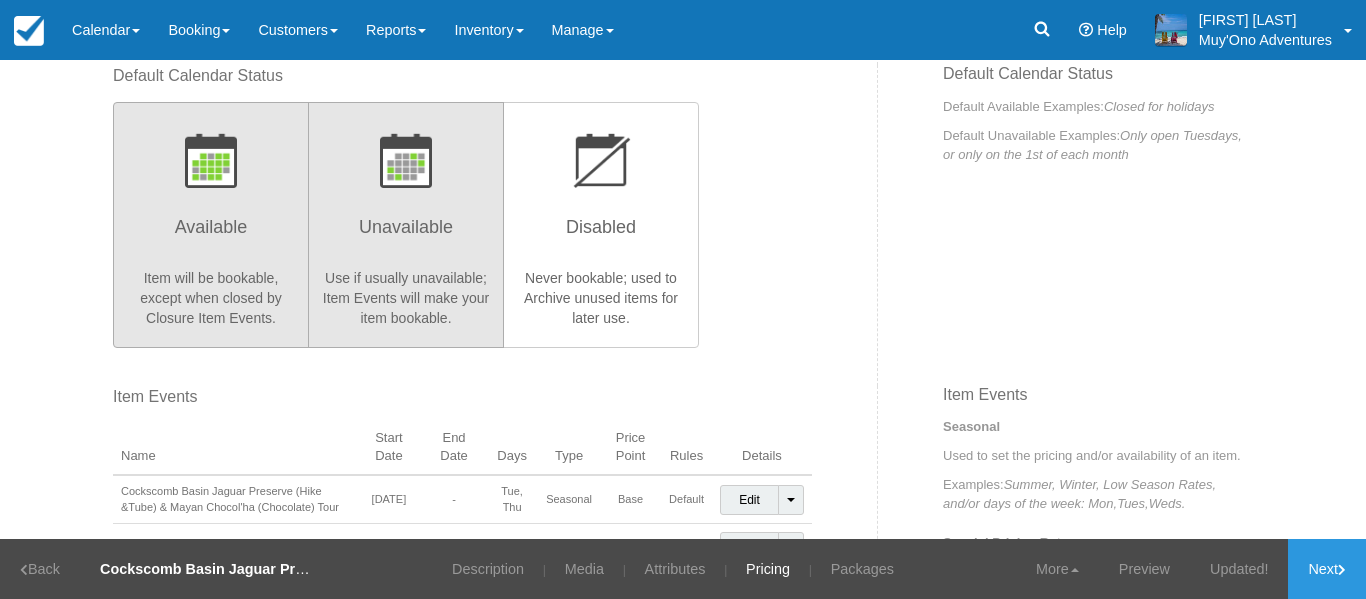 click on "Unavailable" at bounding box center [406, 233] 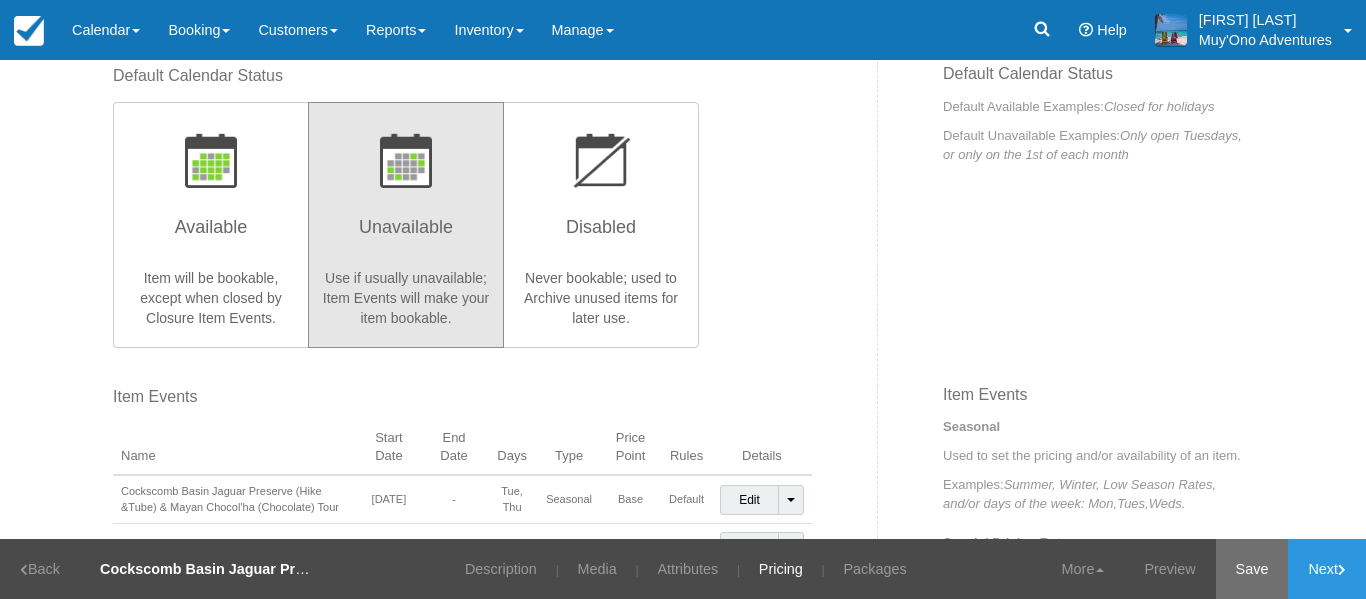 click on "Save" at bounding box center (1252, 569) 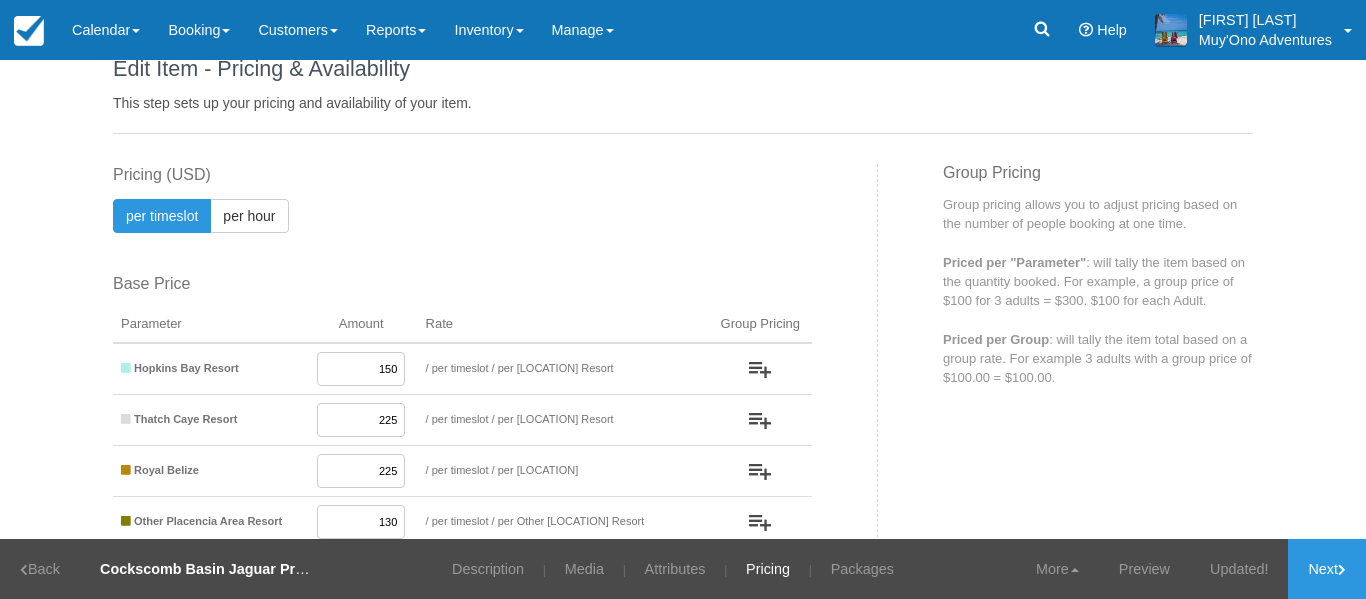 scroll, scrollTop: 33, scrollLeft: 0, axis: vertical 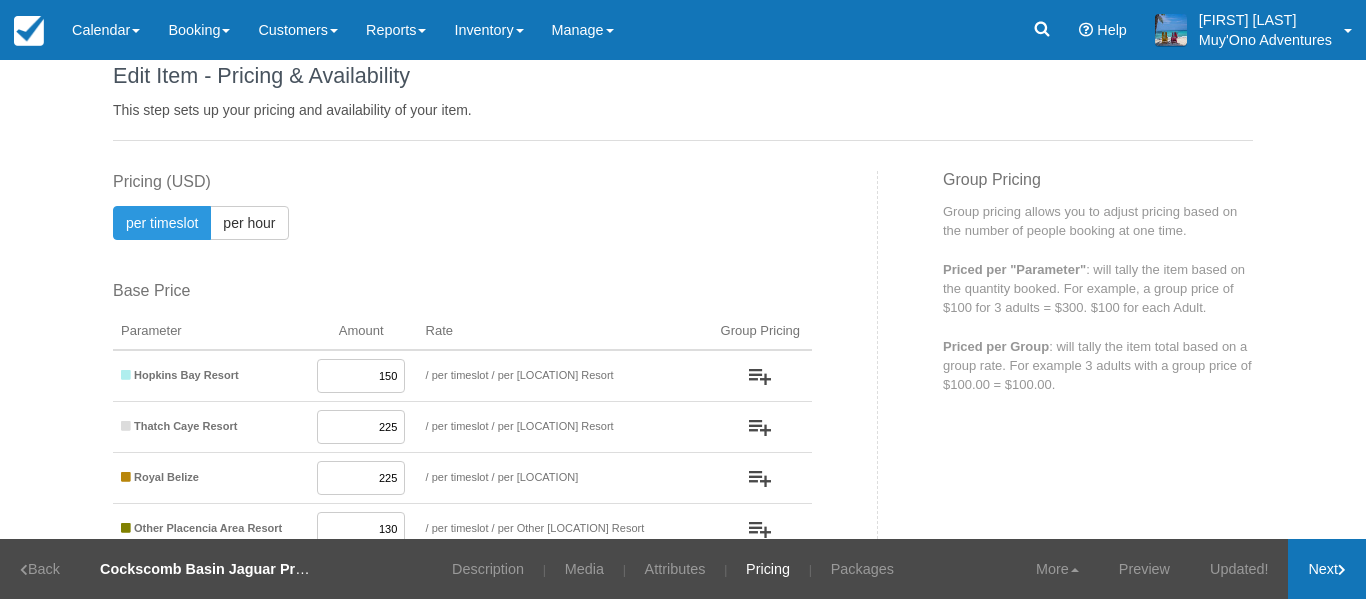 click on "Next" at bounding box center (1327, 569) 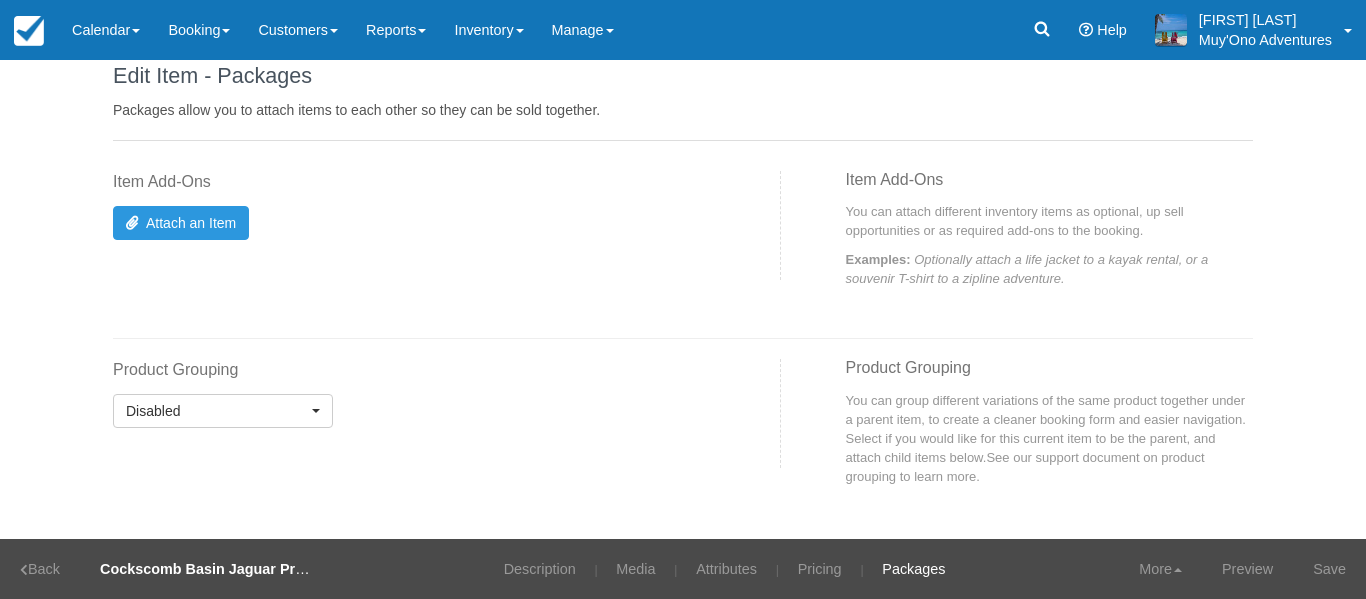 scroll, scrollTop: 0, scrollLeft: 0, axis: both 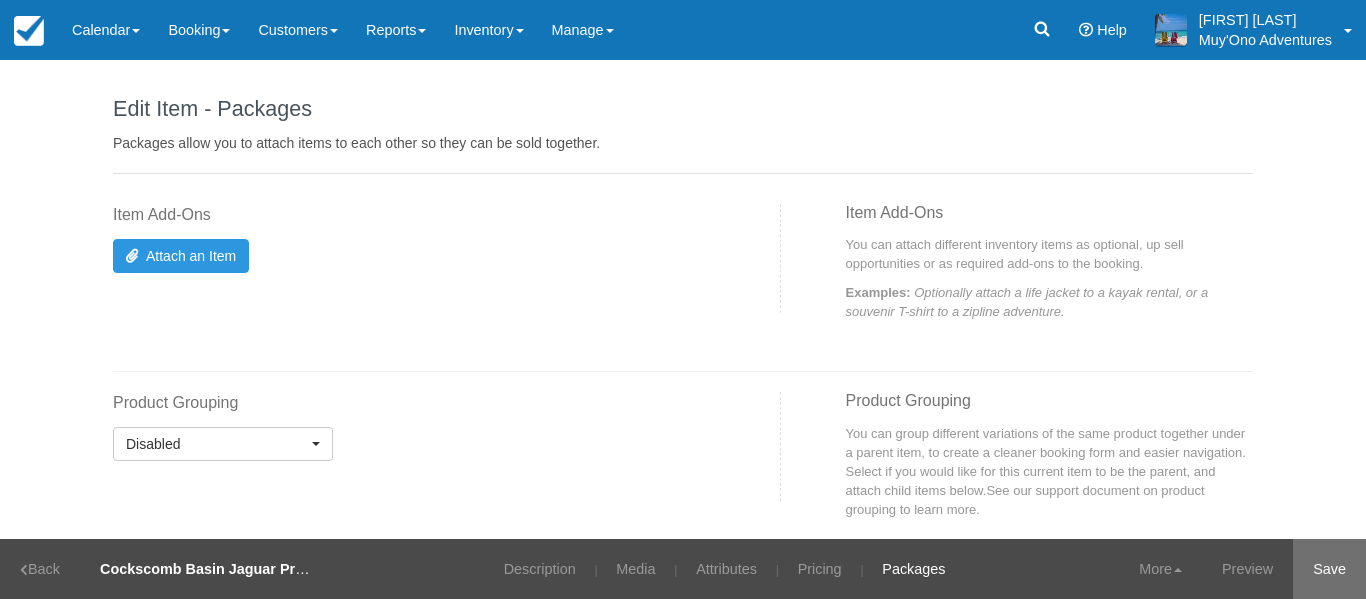 click on "Save" at bounding box center (1329, 569) 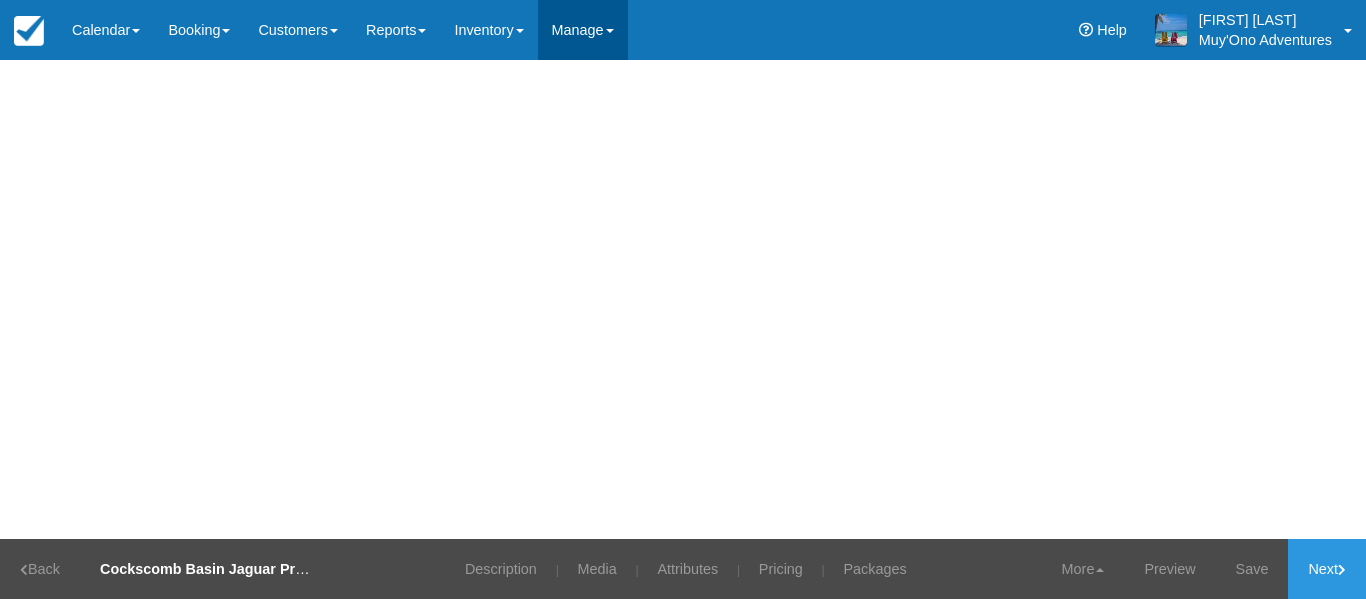 scroll, scrollTop: 0, scrollLeft: 0, axis: both 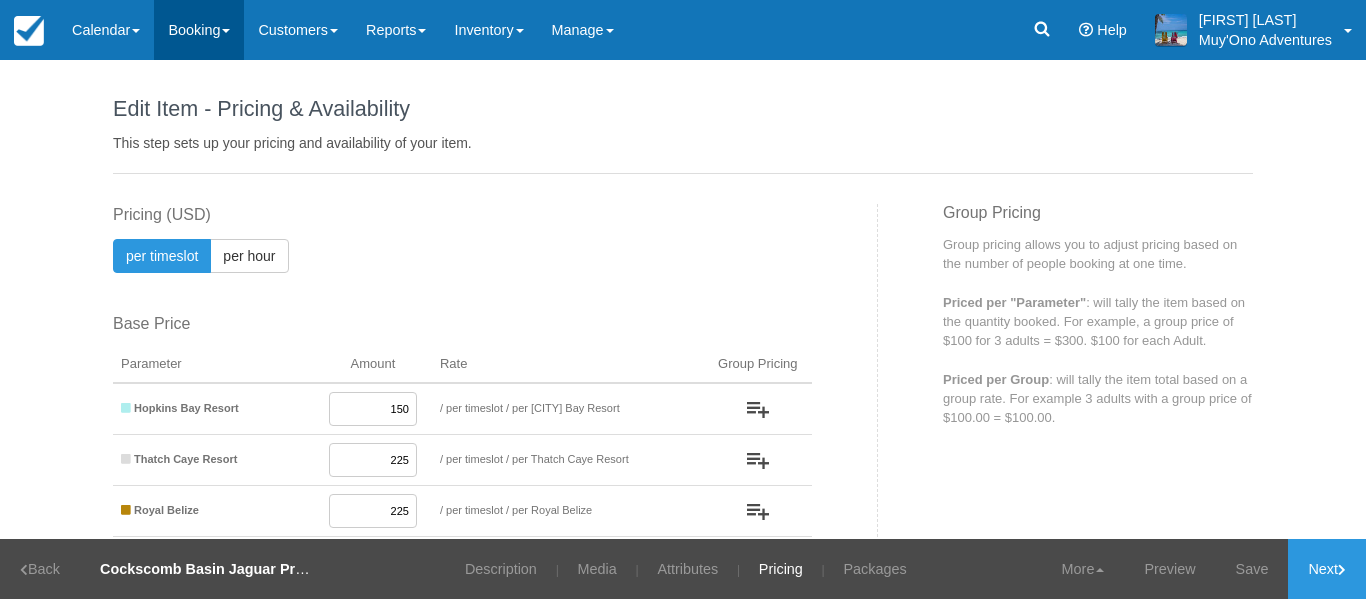 click on "Booking" at bounding box center (199, 30) 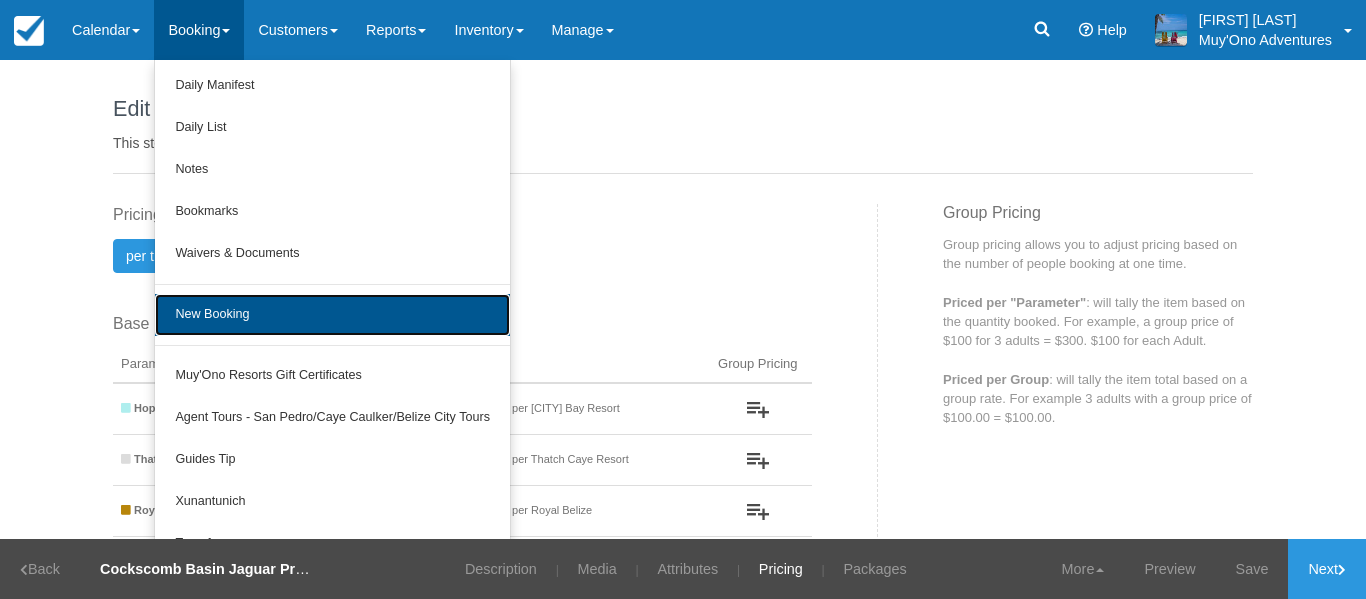 click on "New Booking" at bounding box center (332, 315) 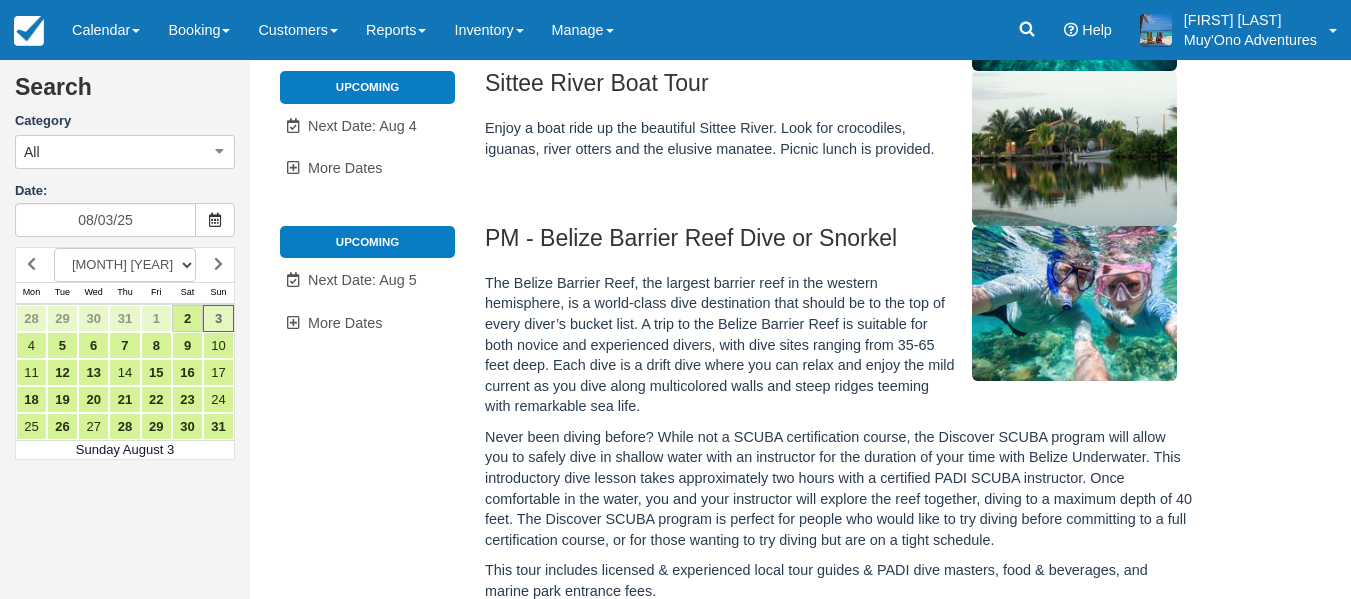 scroll, scrollTop: 433, scrollLeft: 0, axis: vertical 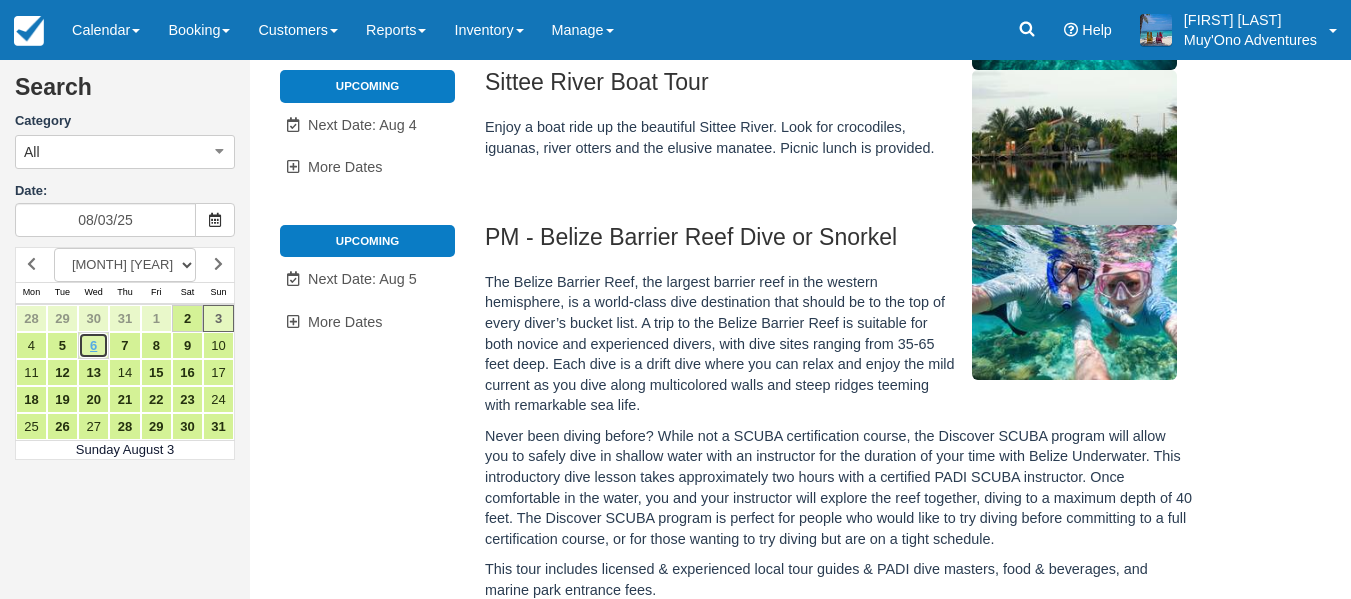 click on "6" at bounding box center [93, 345] 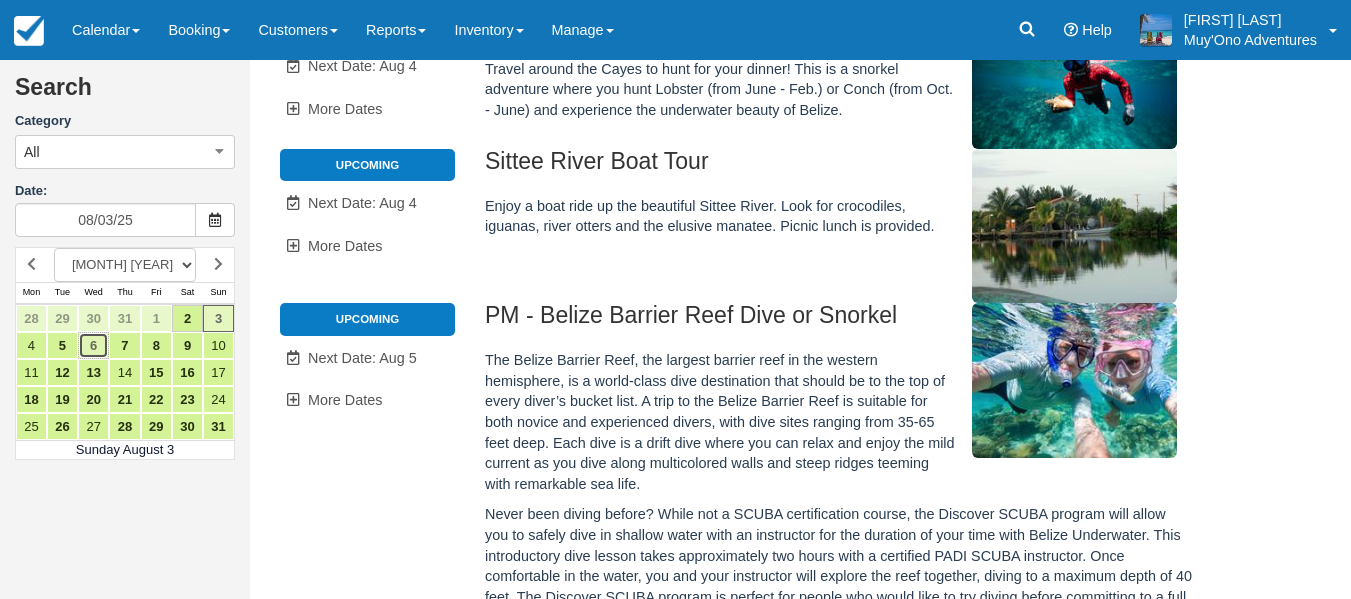 scroll, scrollTop: 0, scrollLeft: 0, axis: both 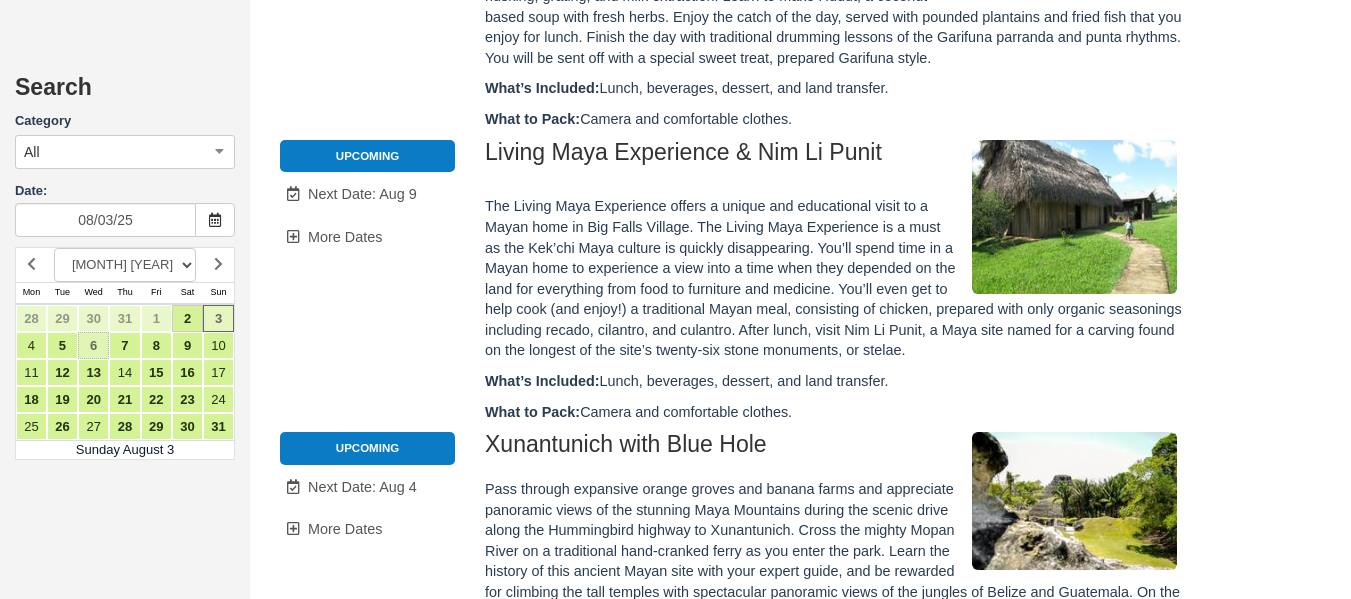 type on "08/06/25" 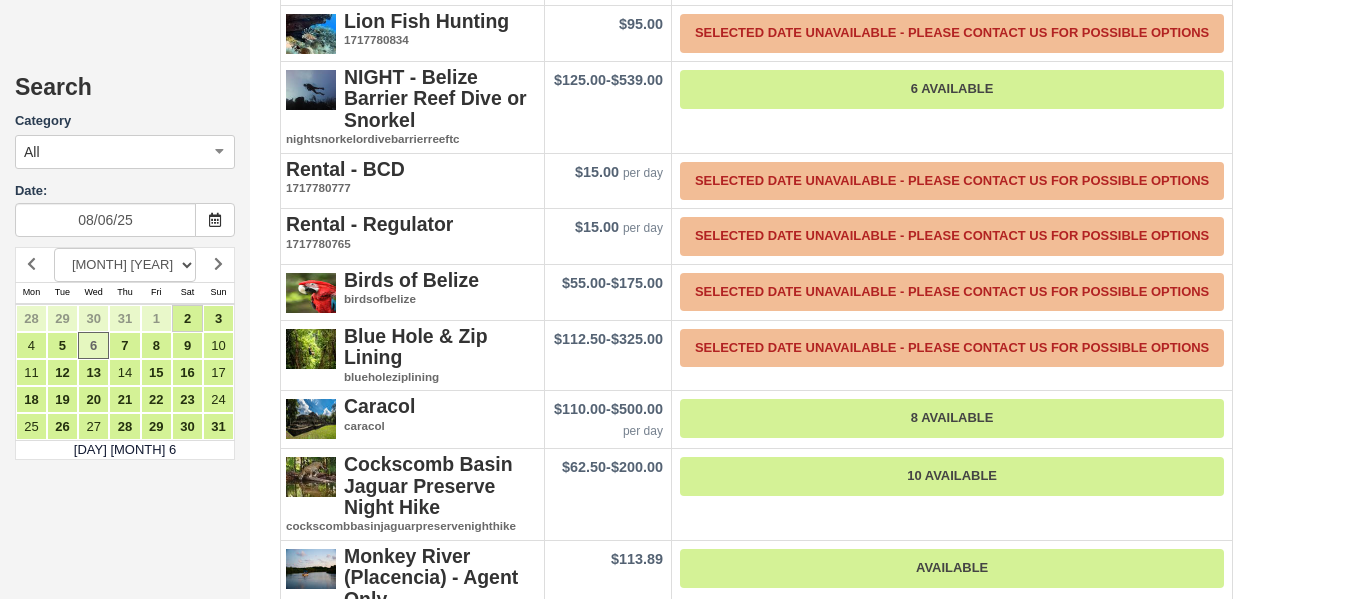 scroll, scrollTop: 3988, scrollLeft: 0, axis: vertical 